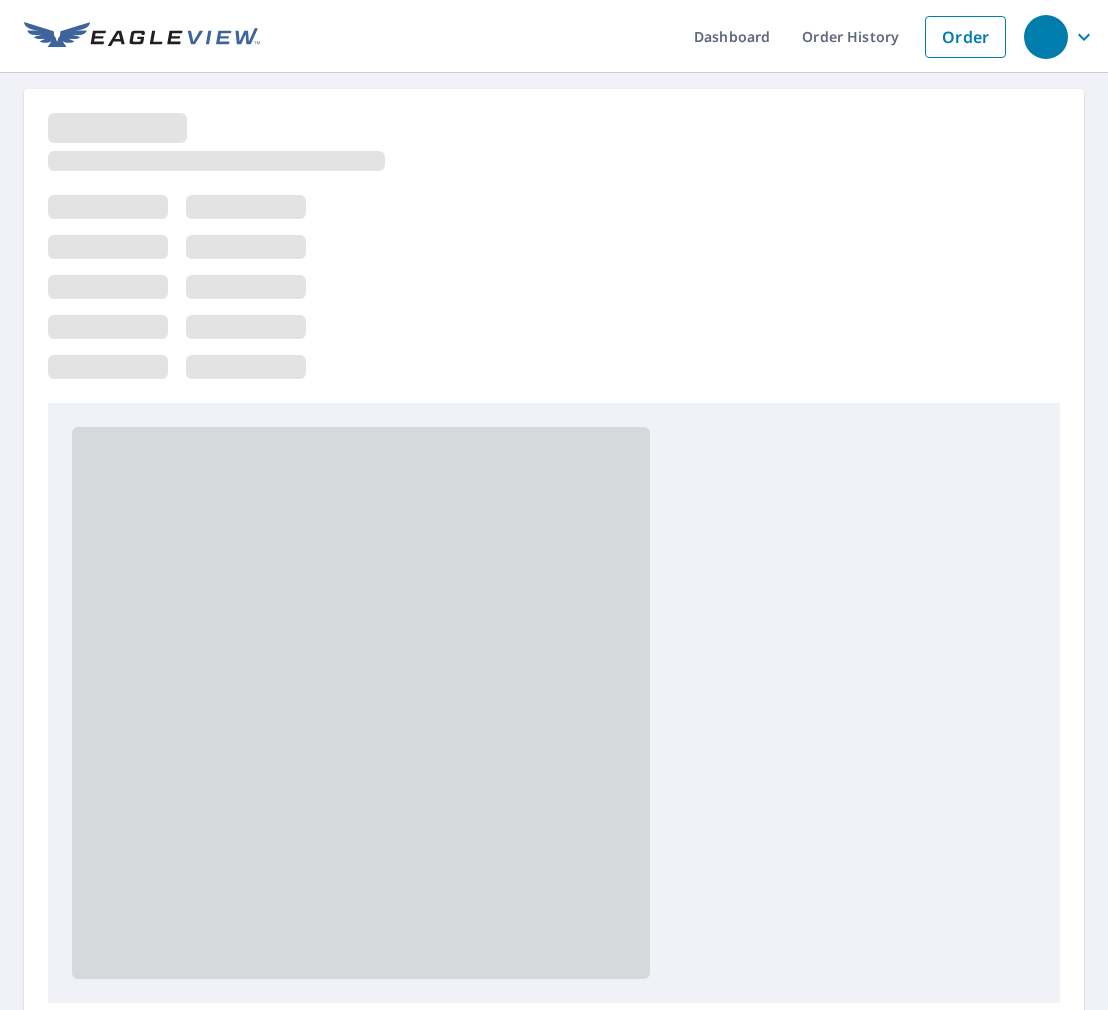 scroll, scrollTop: 0, scrollLeft: 0, axis: both 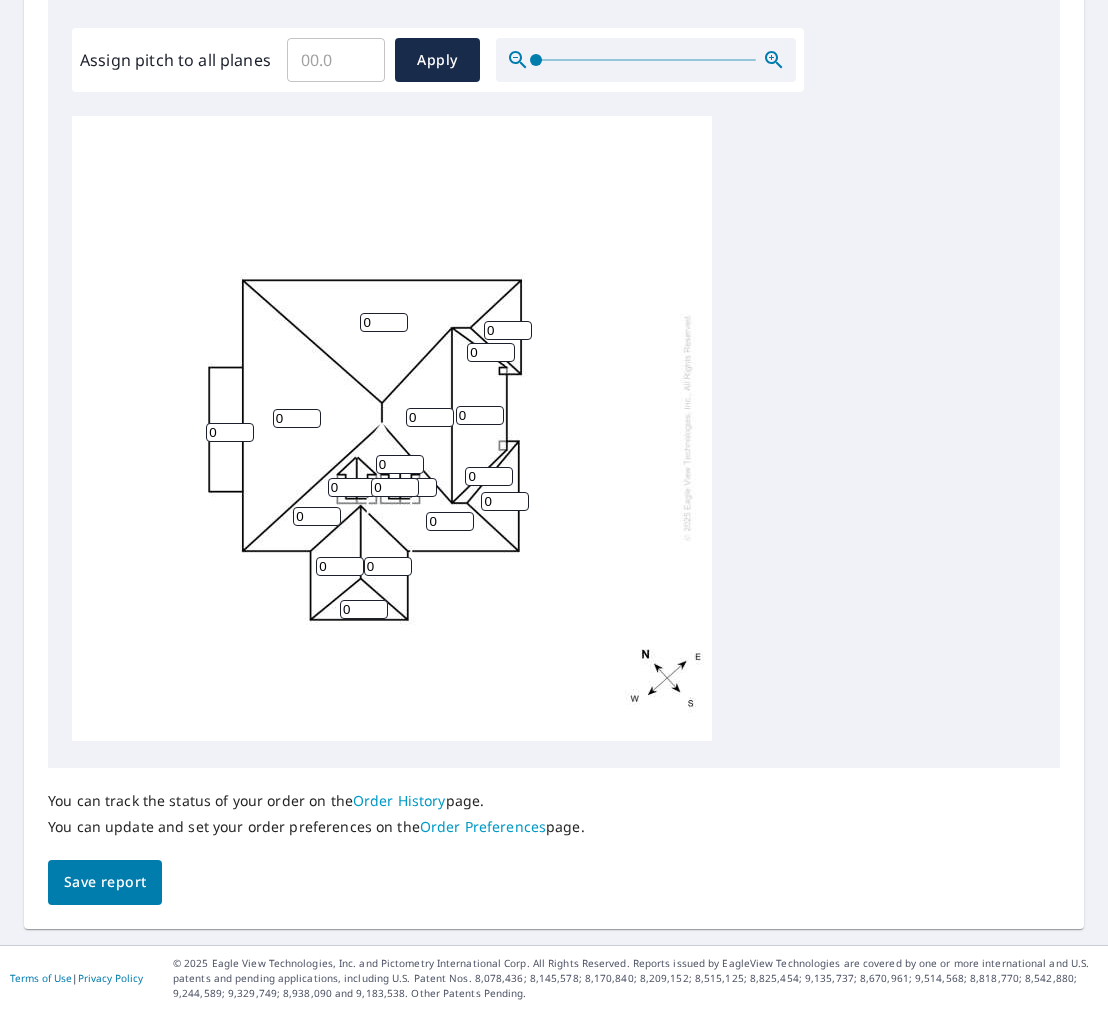 click on "0" at bounding box center (384, 322) 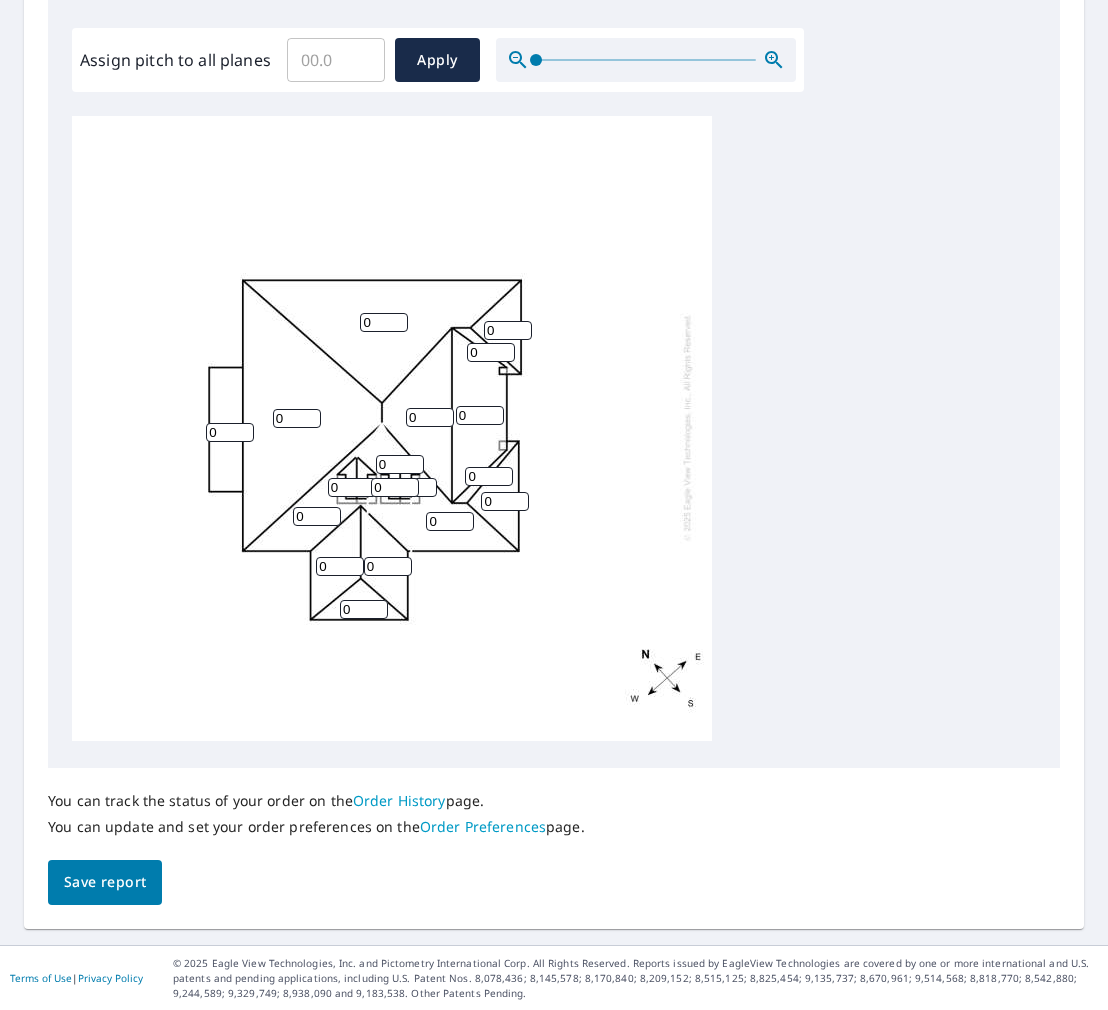 click on "0" at bounding box center [384, 322] 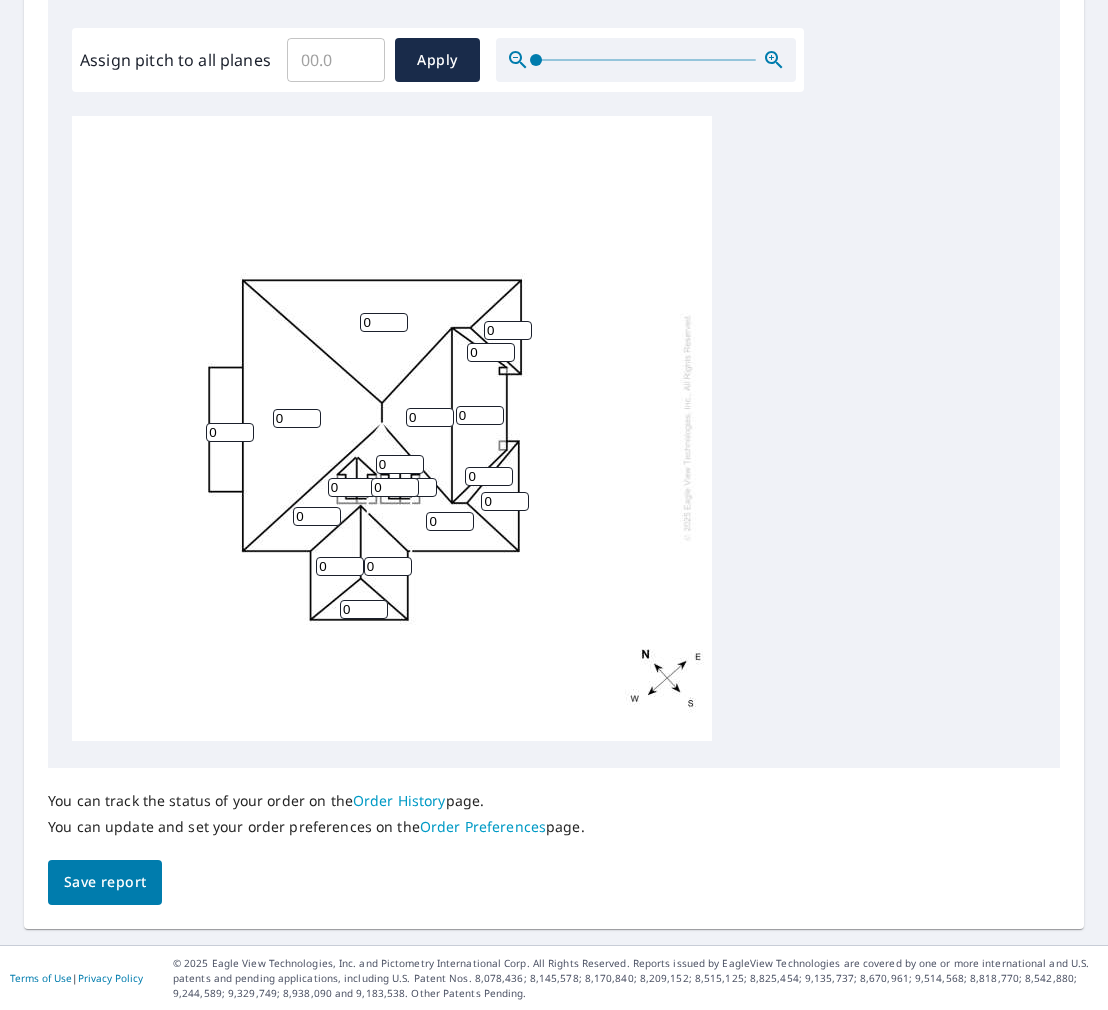 click on "0" at bounding box center [384, 322] 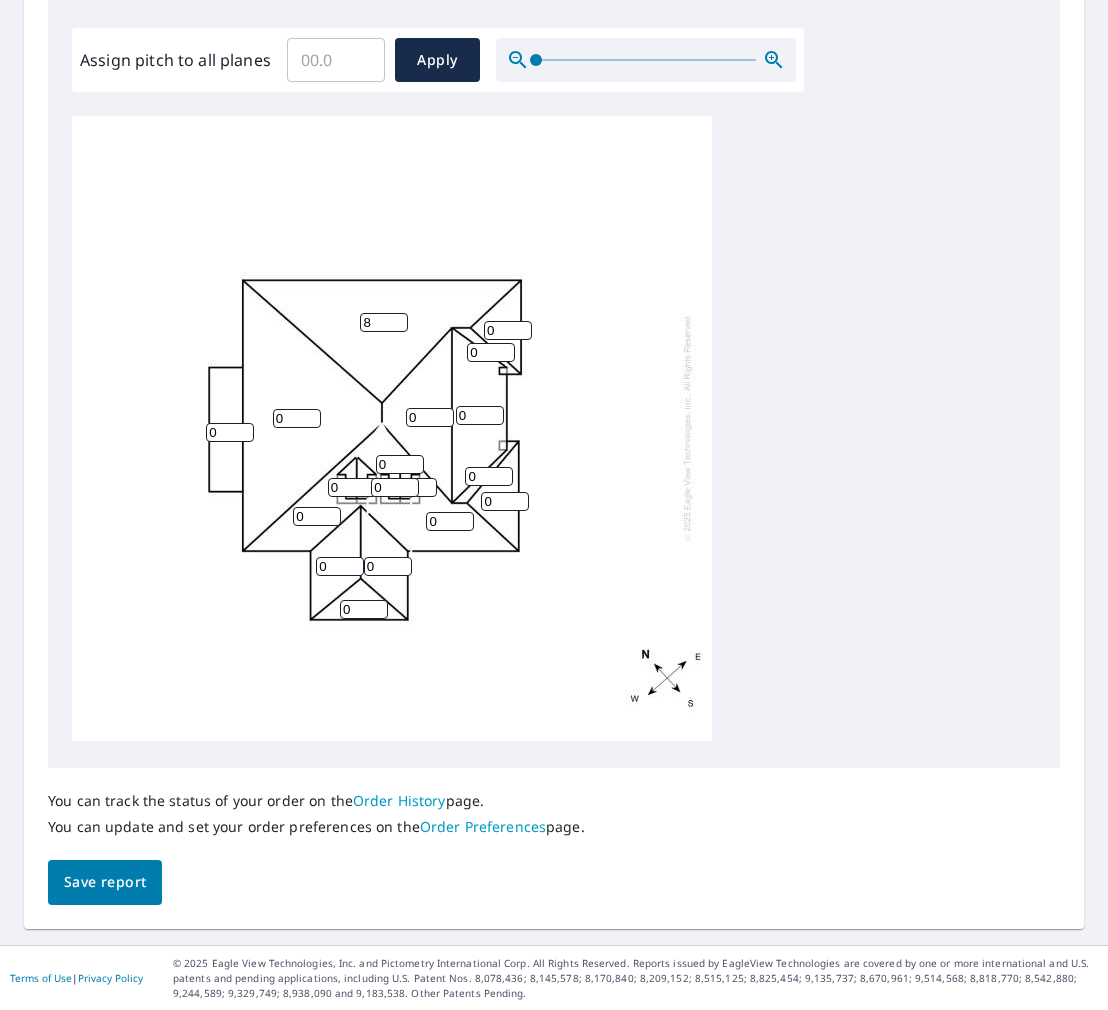 type on "8" 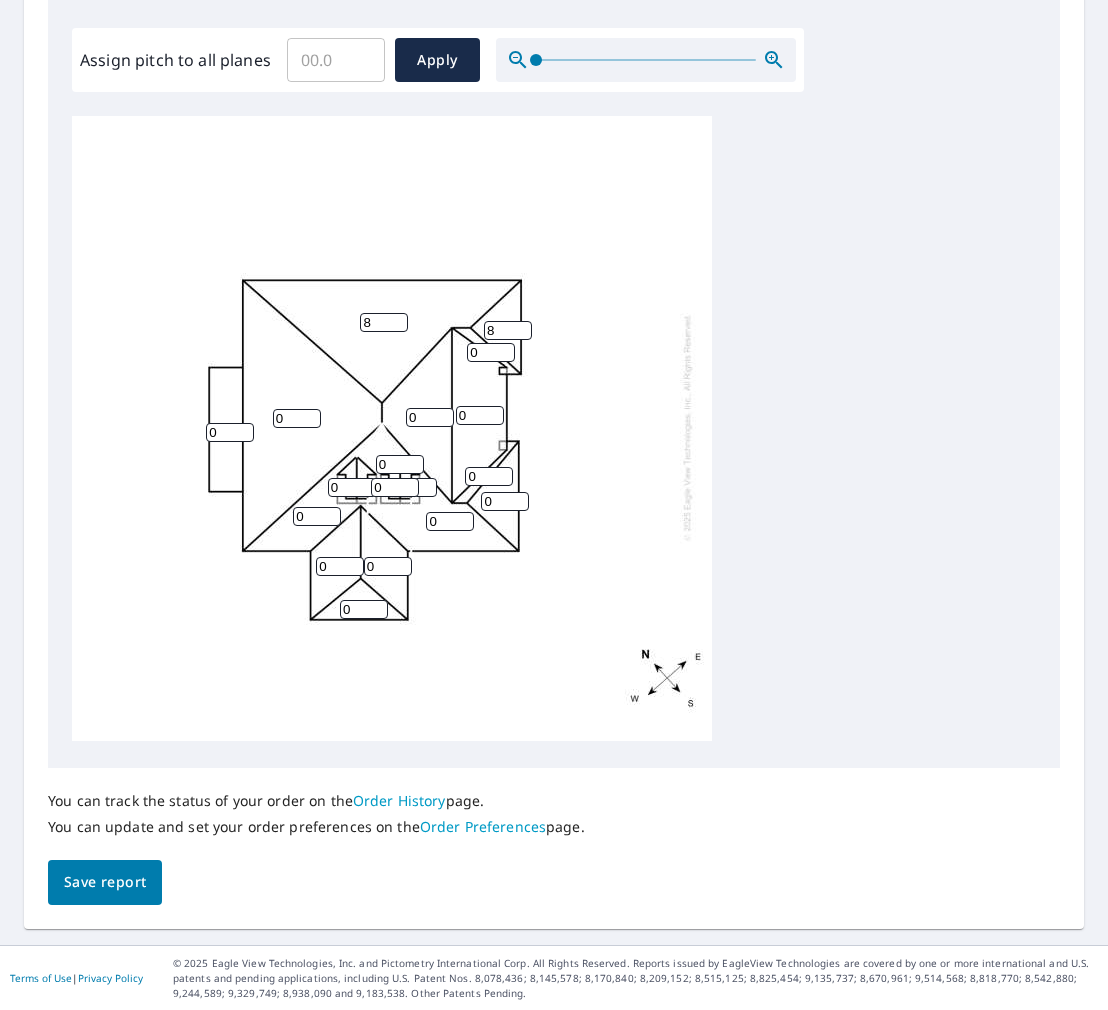 type on "8" 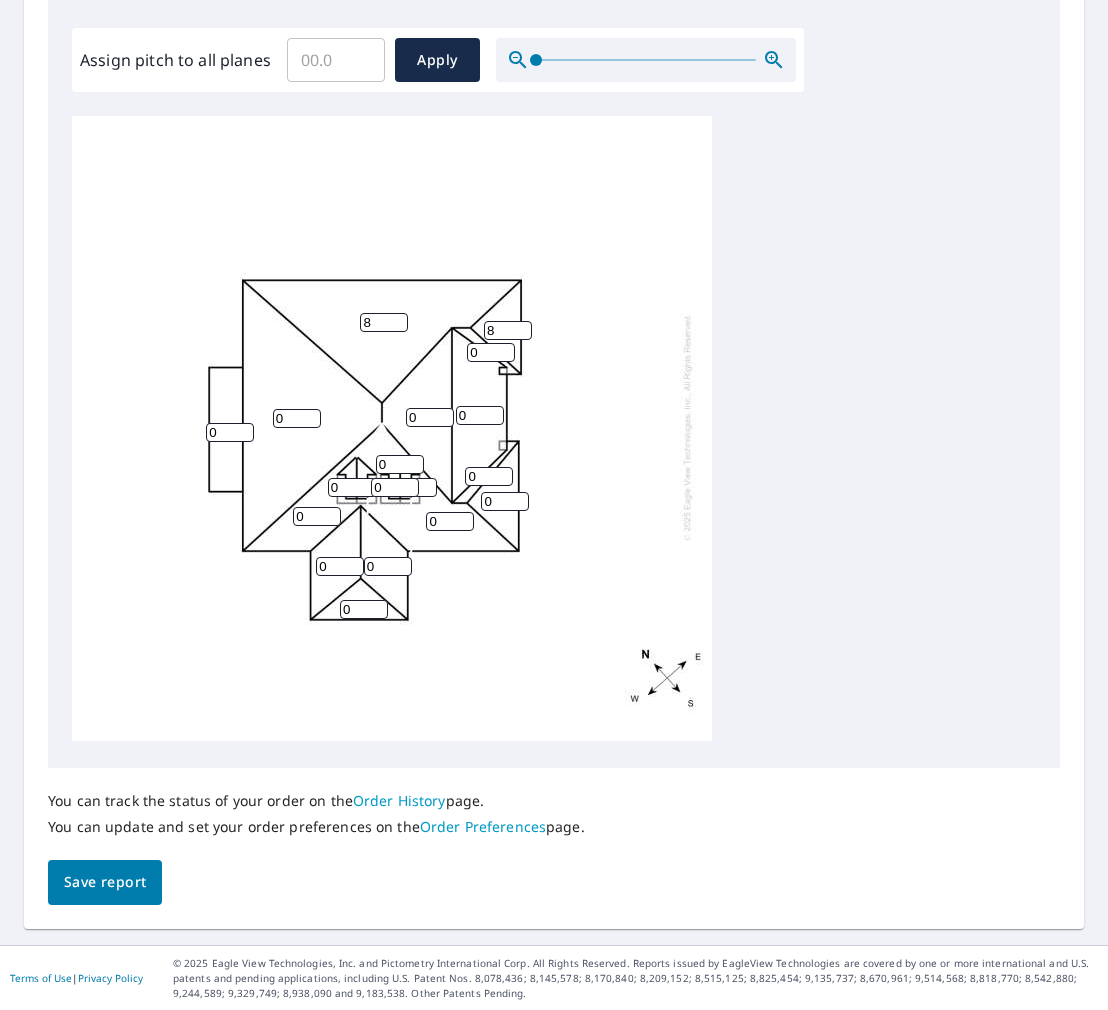 click on "0" at bounding box center (491, 352) 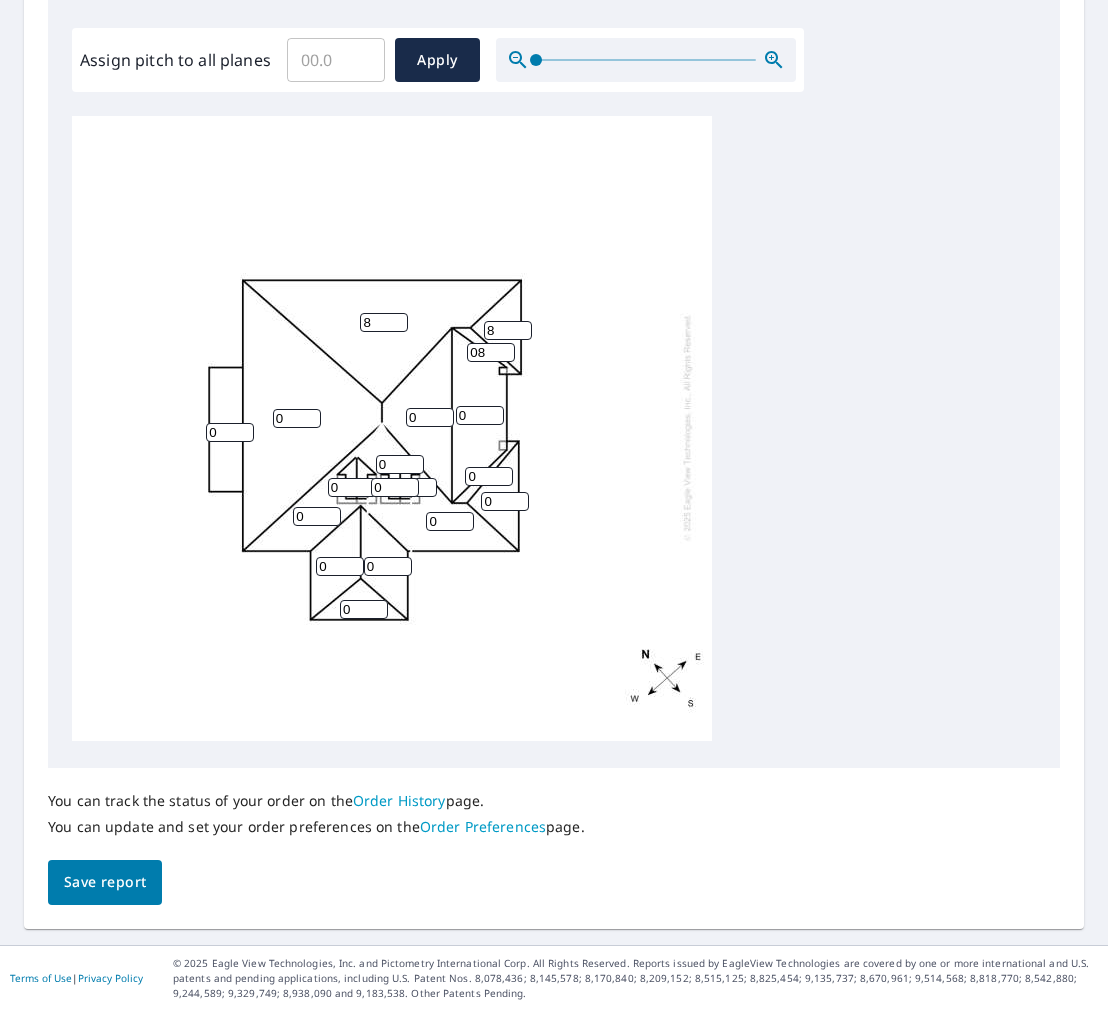 type on "08" 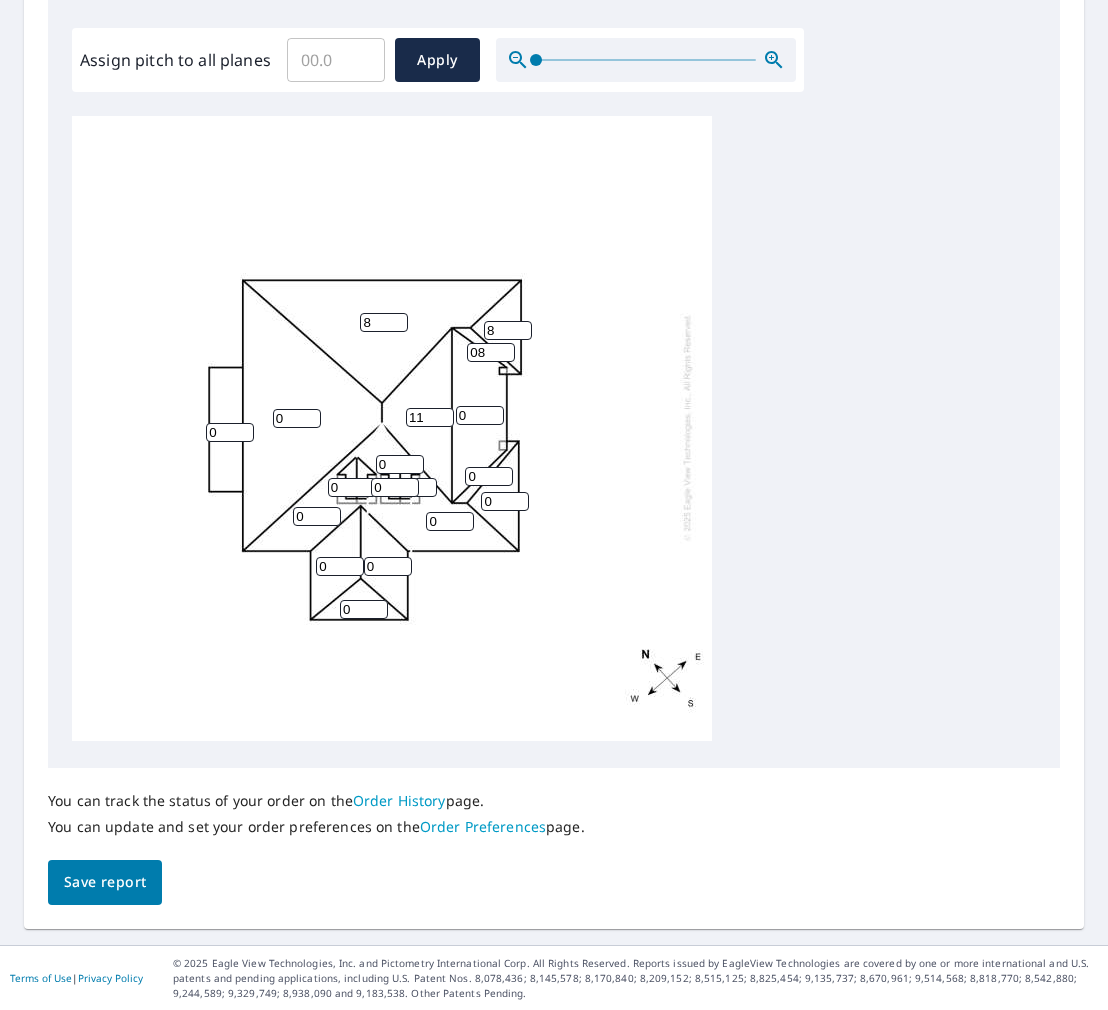 scroll, scrollTop: 0, scrollLeft: 0, axis: both 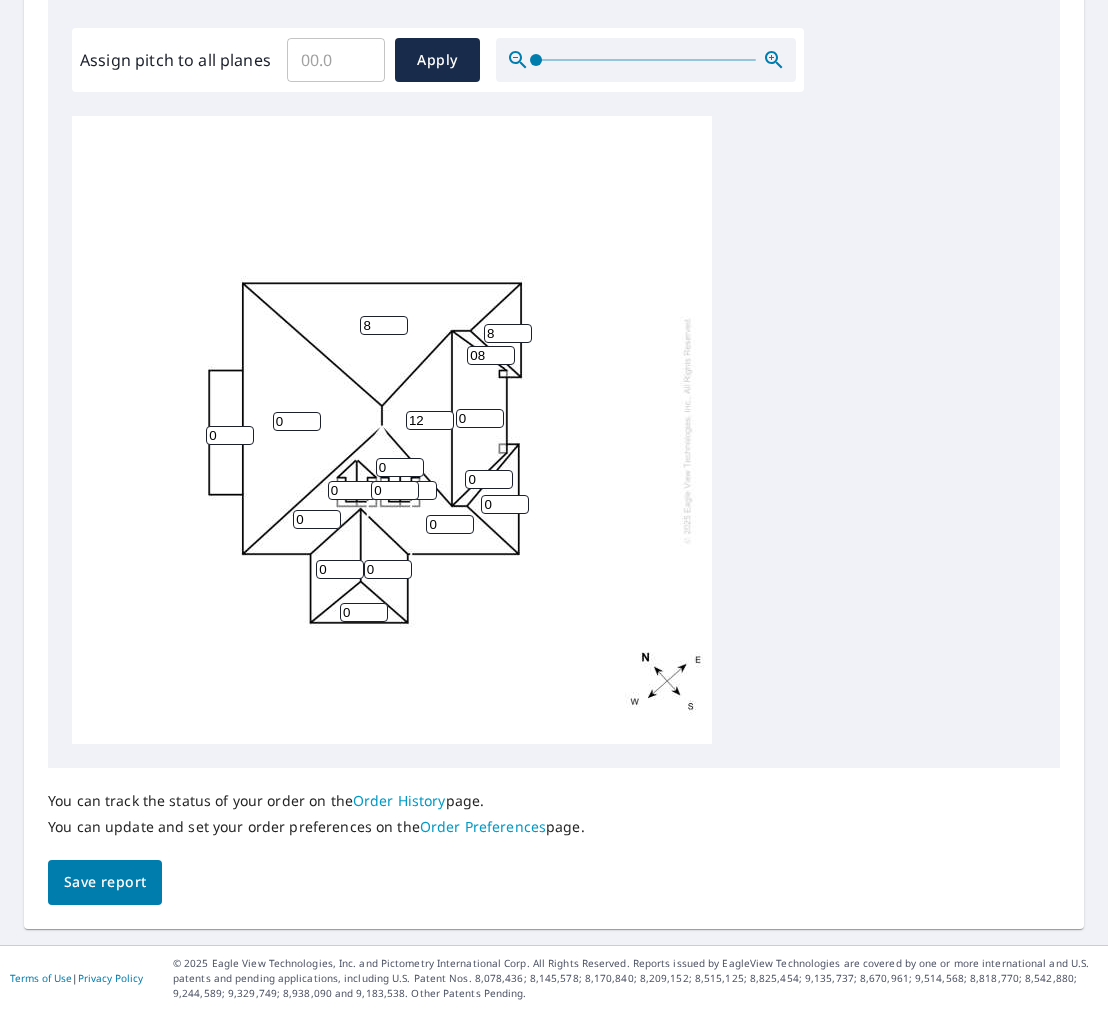 type on "12" 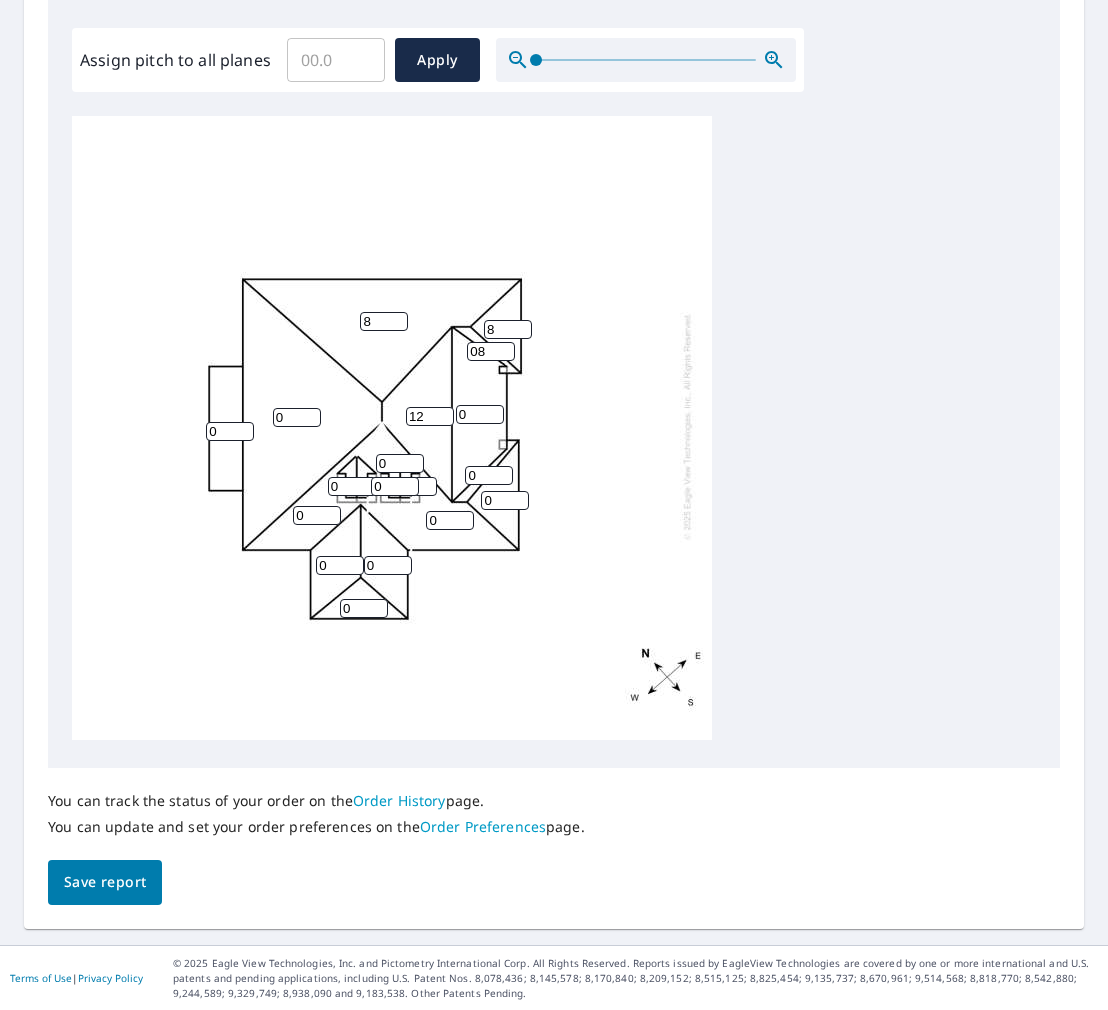 click on "0" at bounding box center (480, 414) 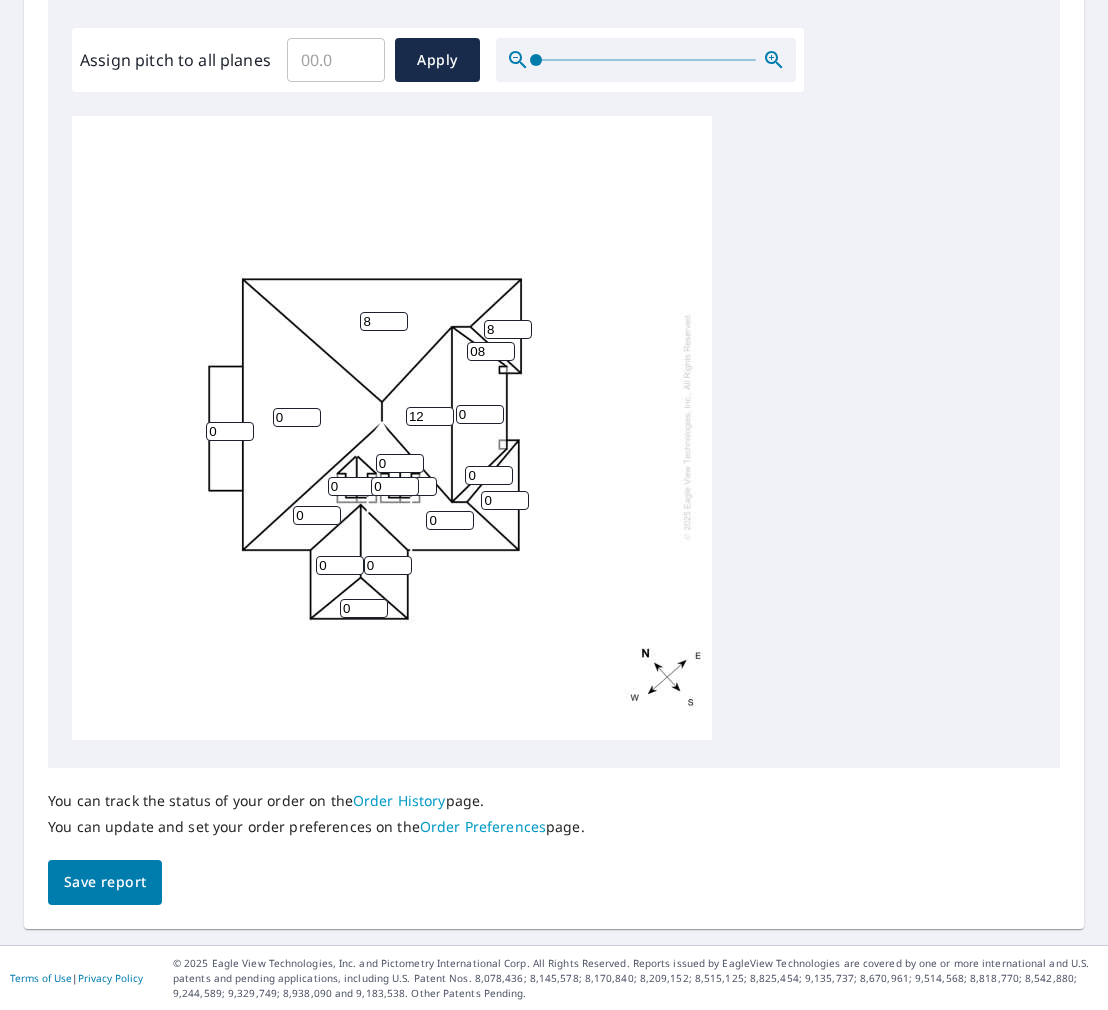 scroll, scrollTop: 4, scrollLeft: 0, axis: vertical 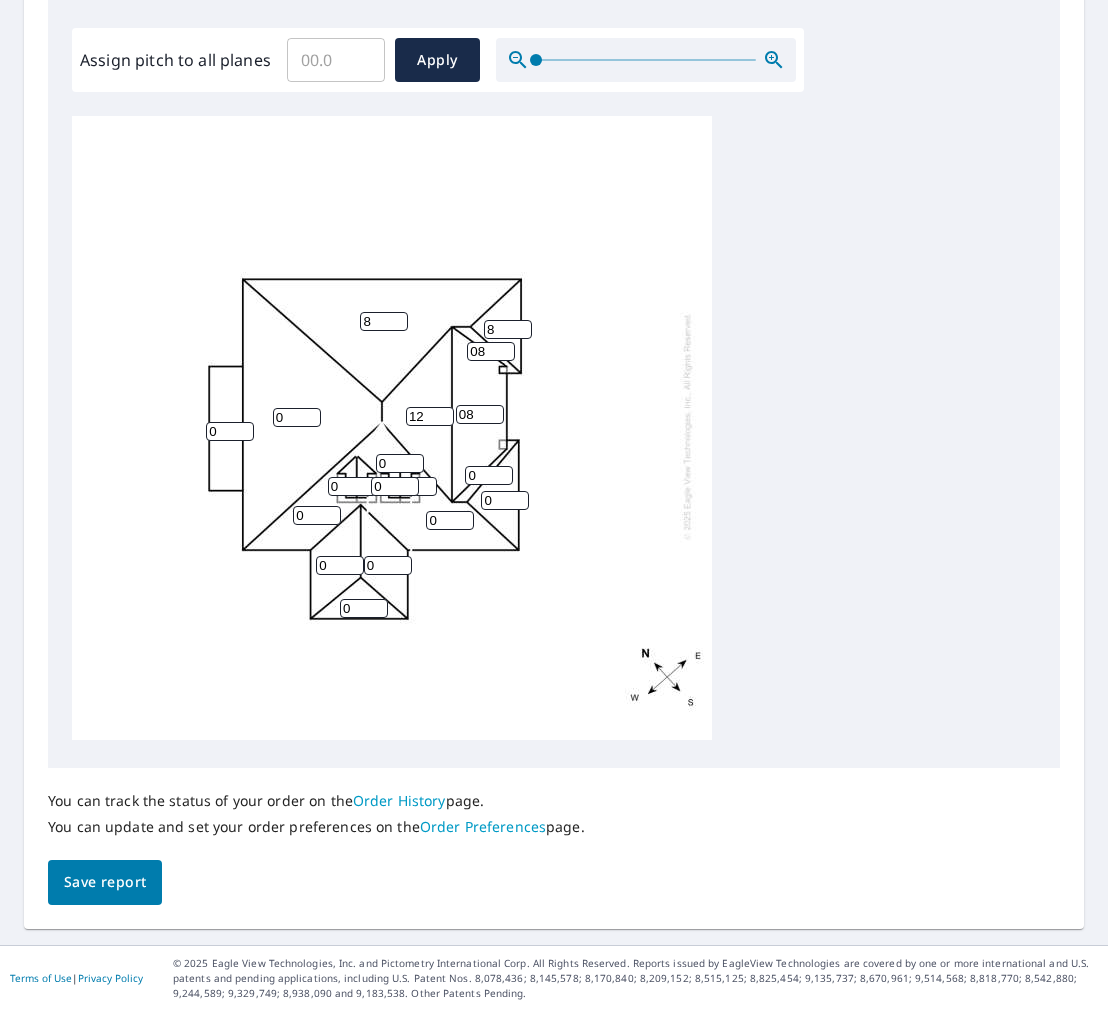 type on "08" 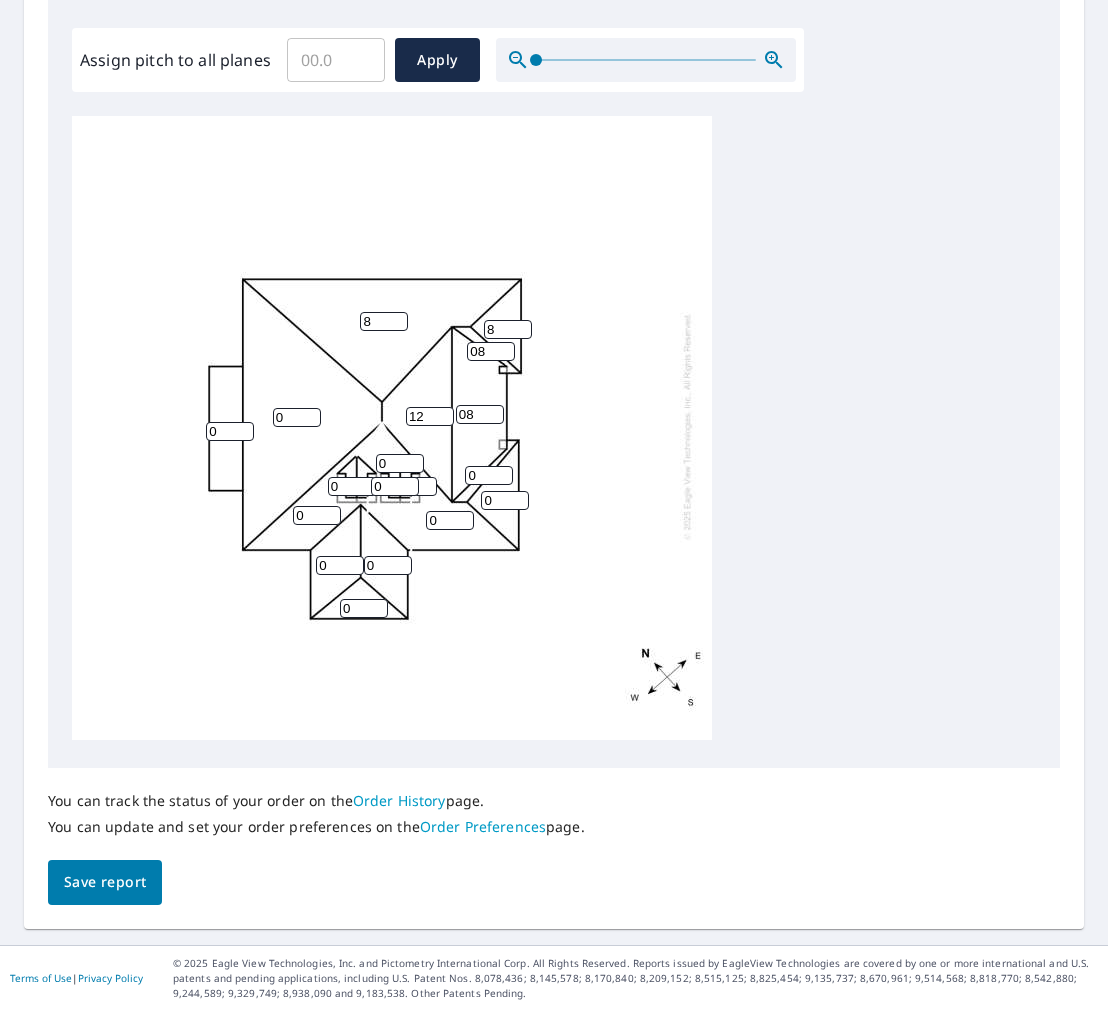 click on "12" at bounding box center (430, 416) 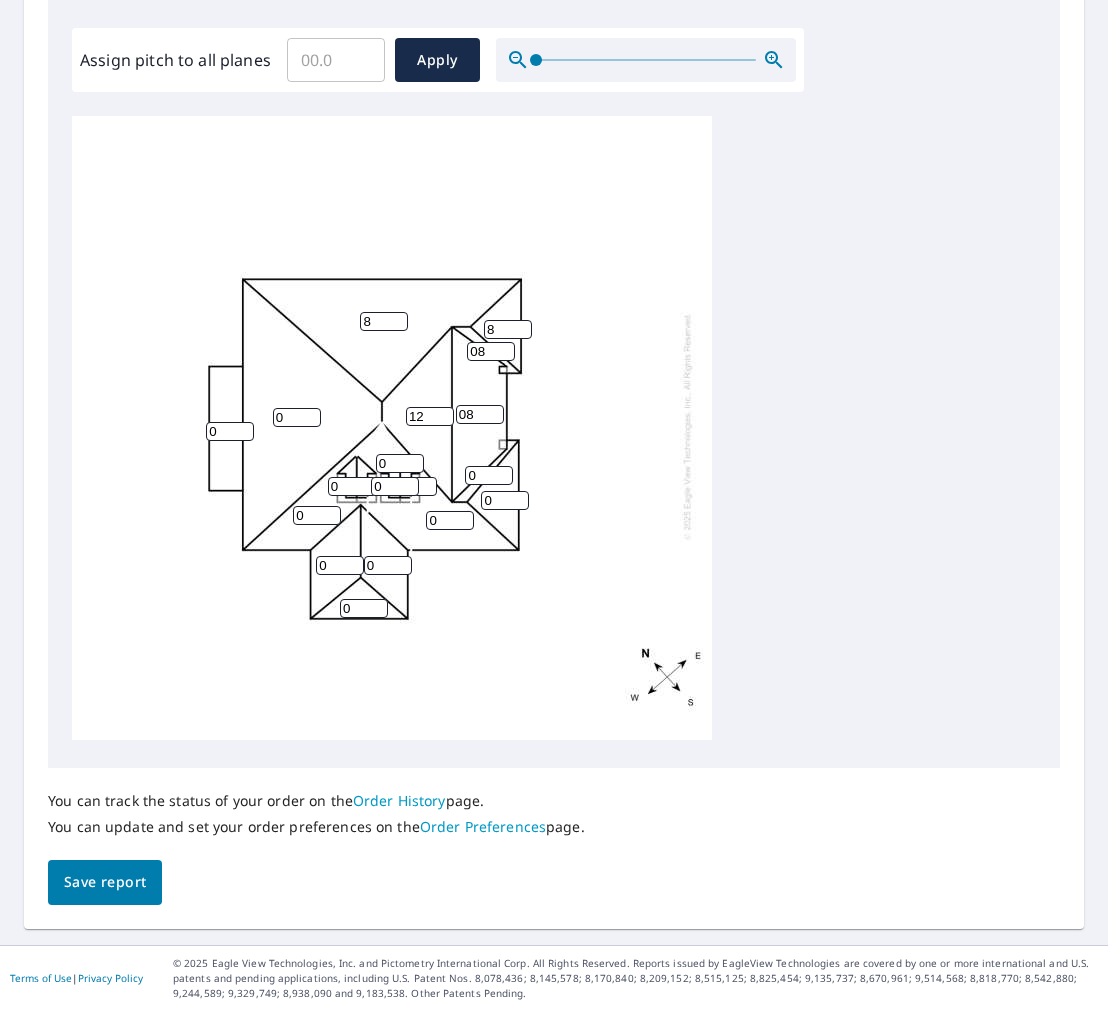 click on "12" at bounding box center (430, 416) 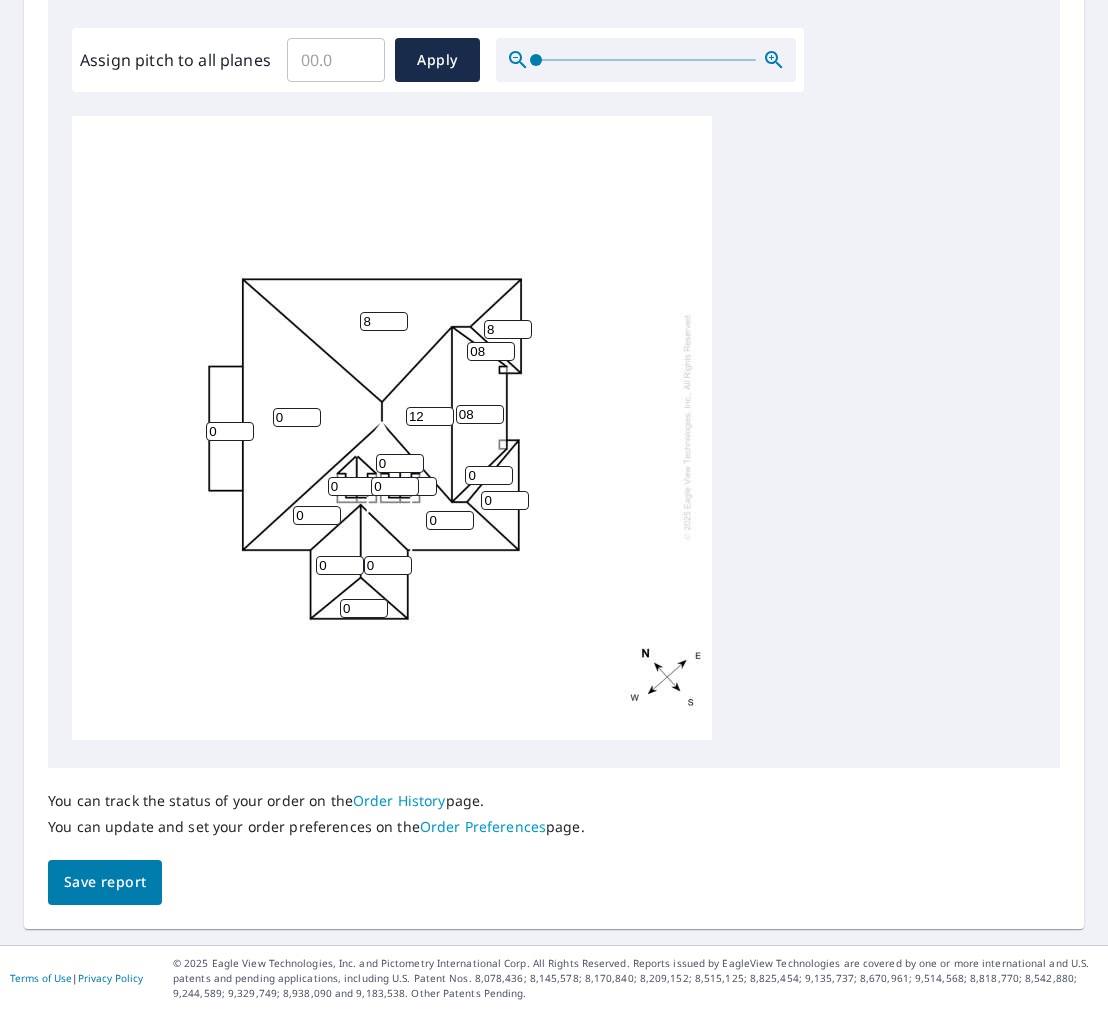 click on "12" at bounding box center [430, 416] 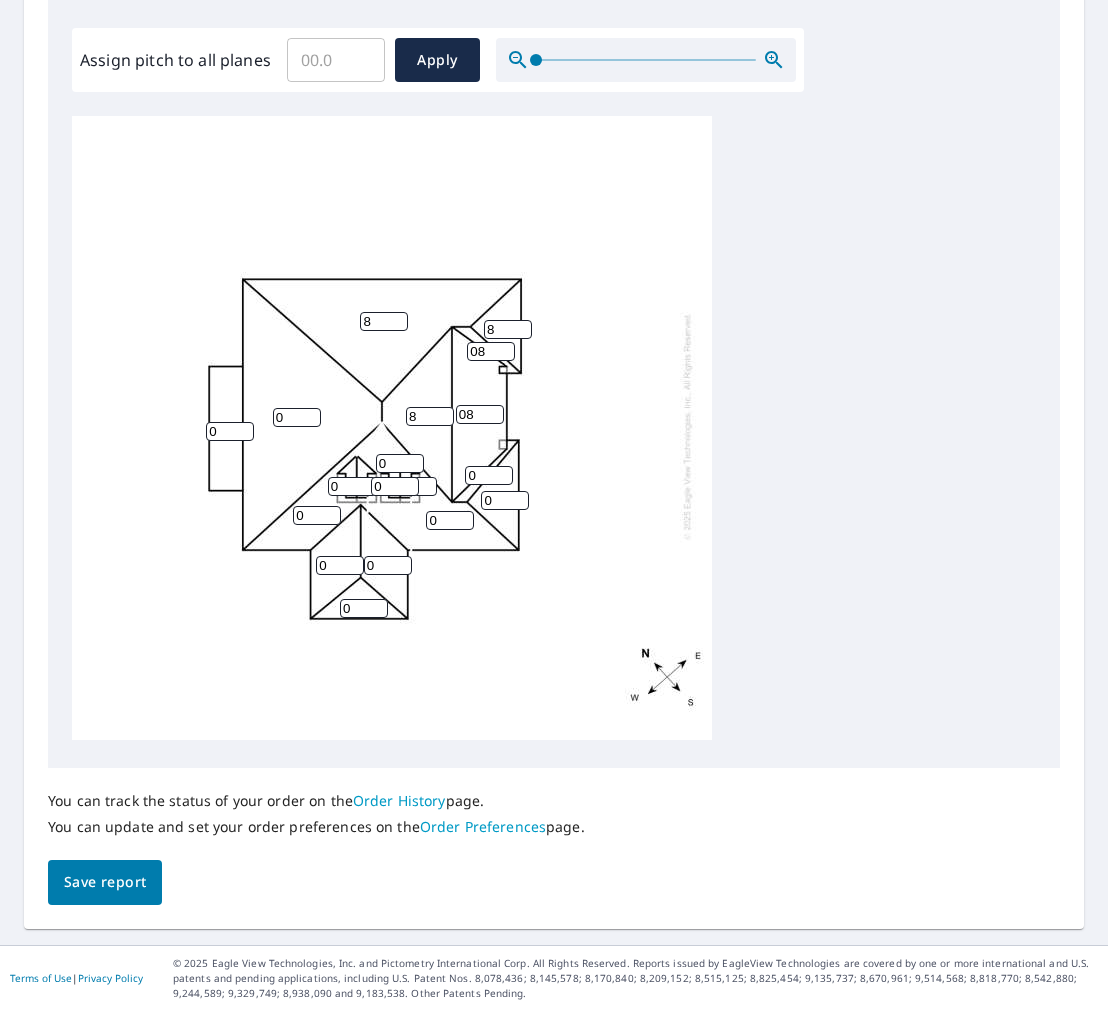 type on "8" 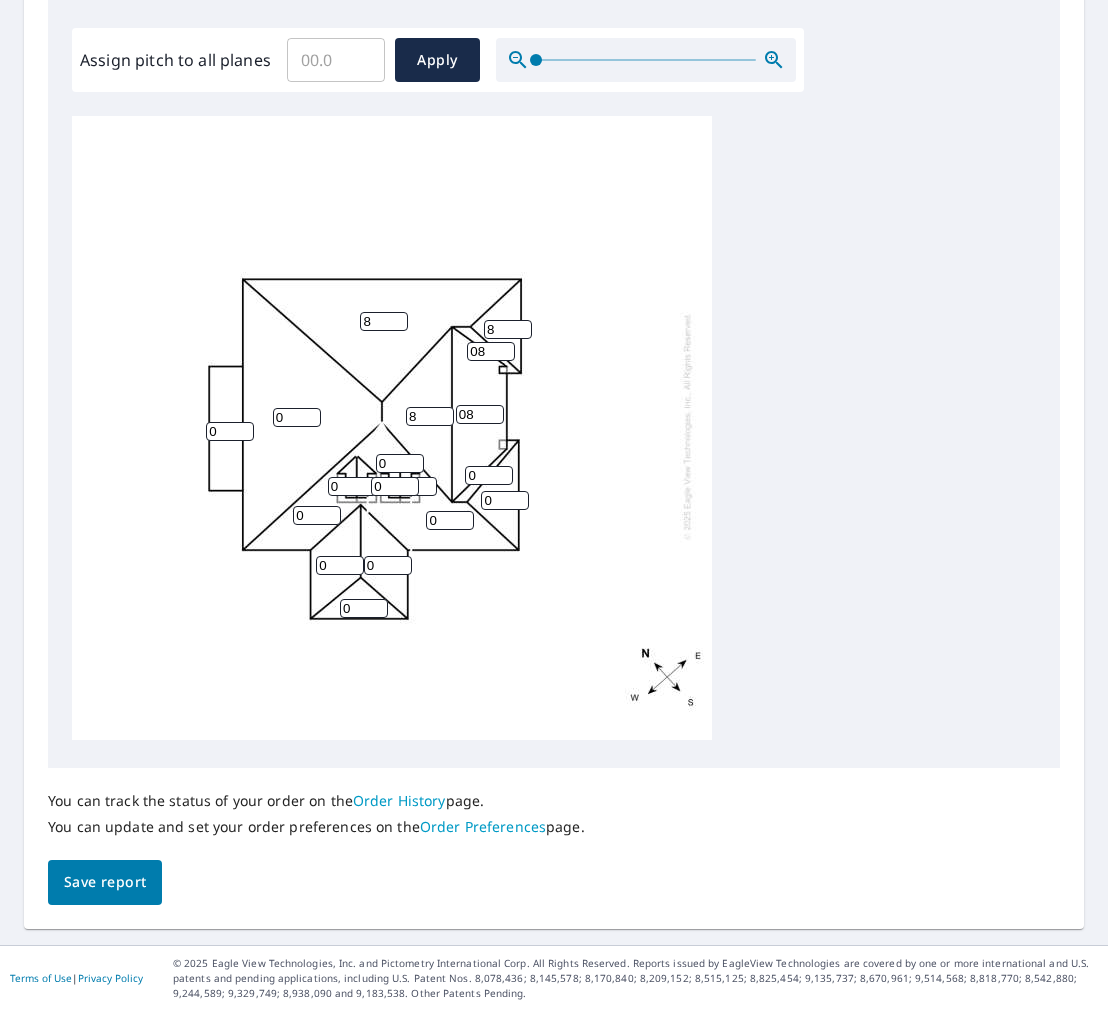 click on "0" at bounding box center (297, 417) 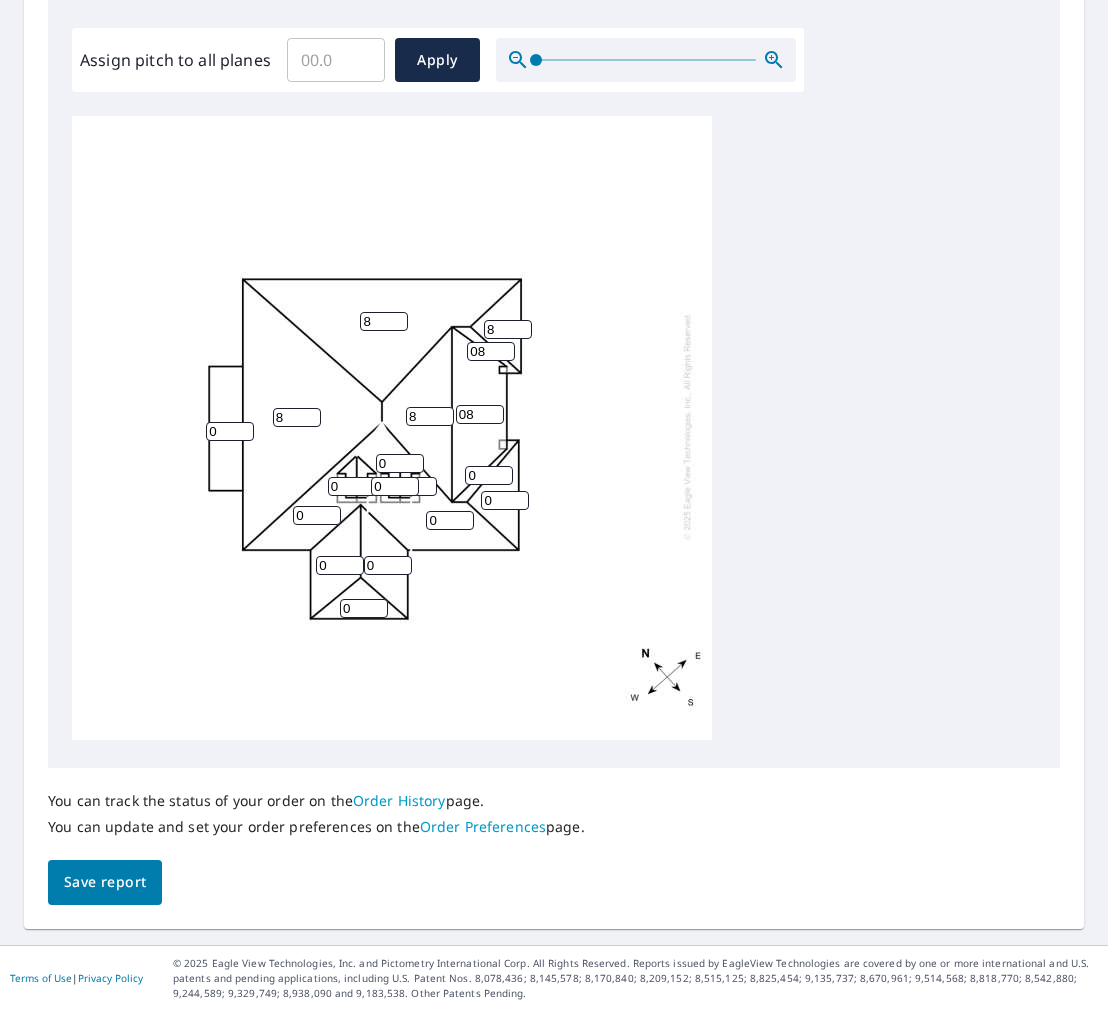type on "8" 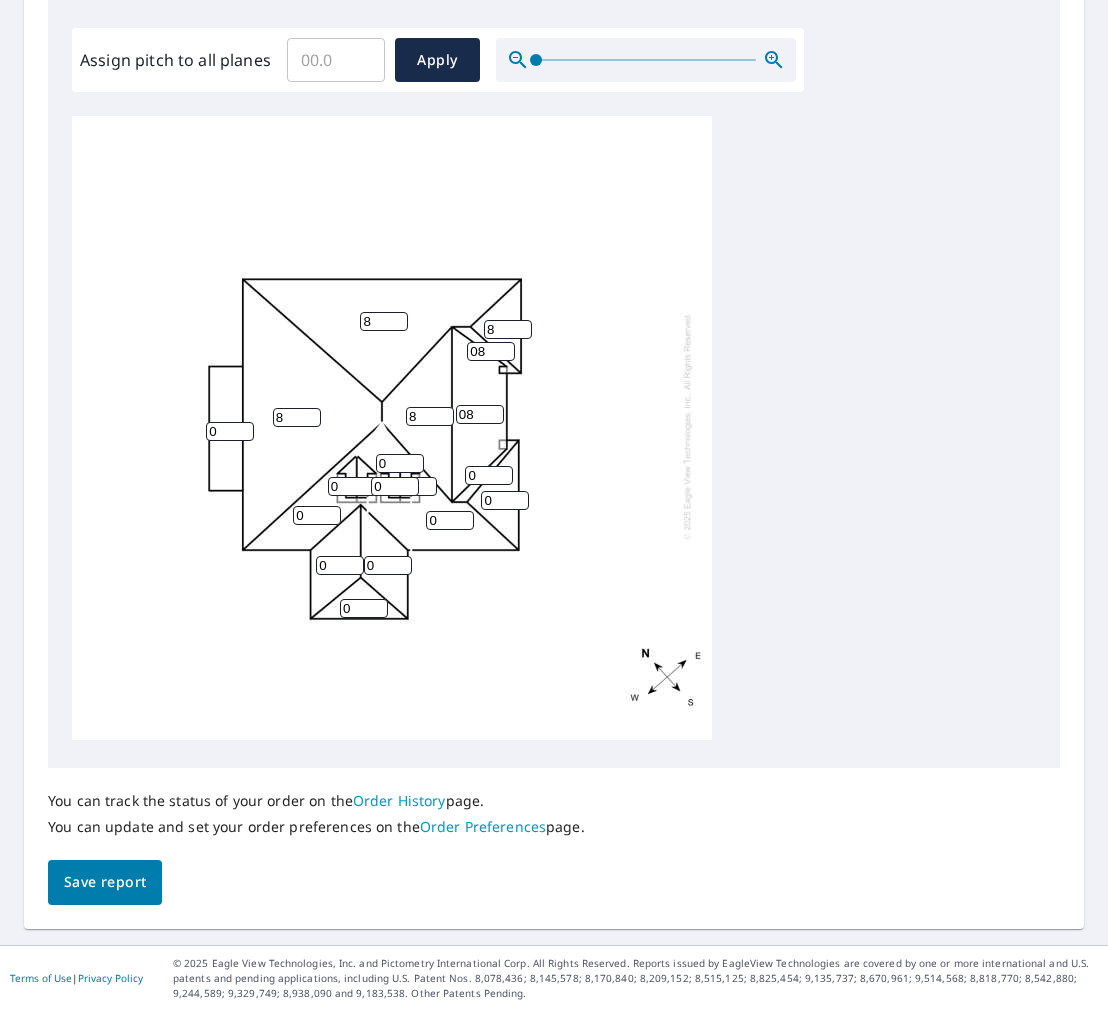 click on "0" at bounding box center [230, 431] 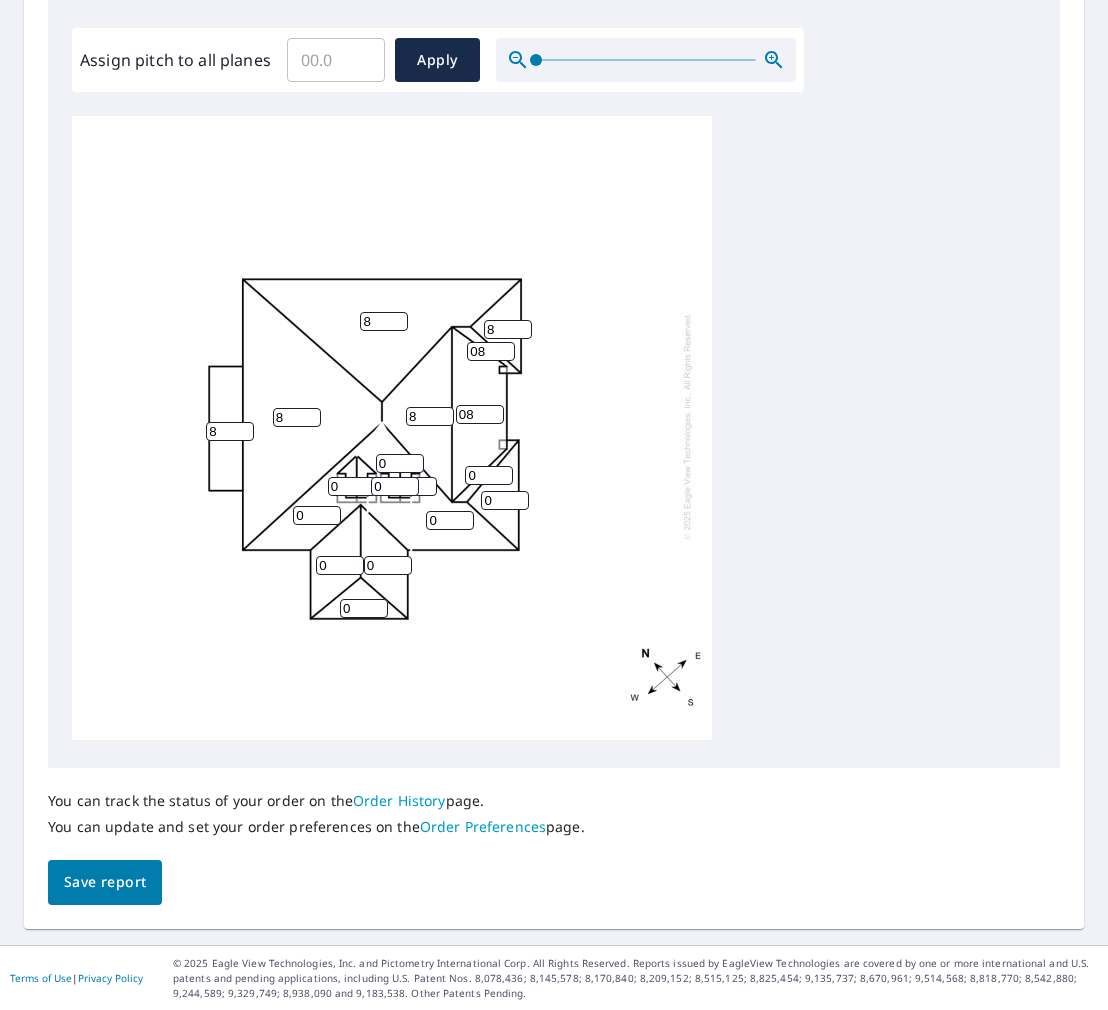 type on "8" 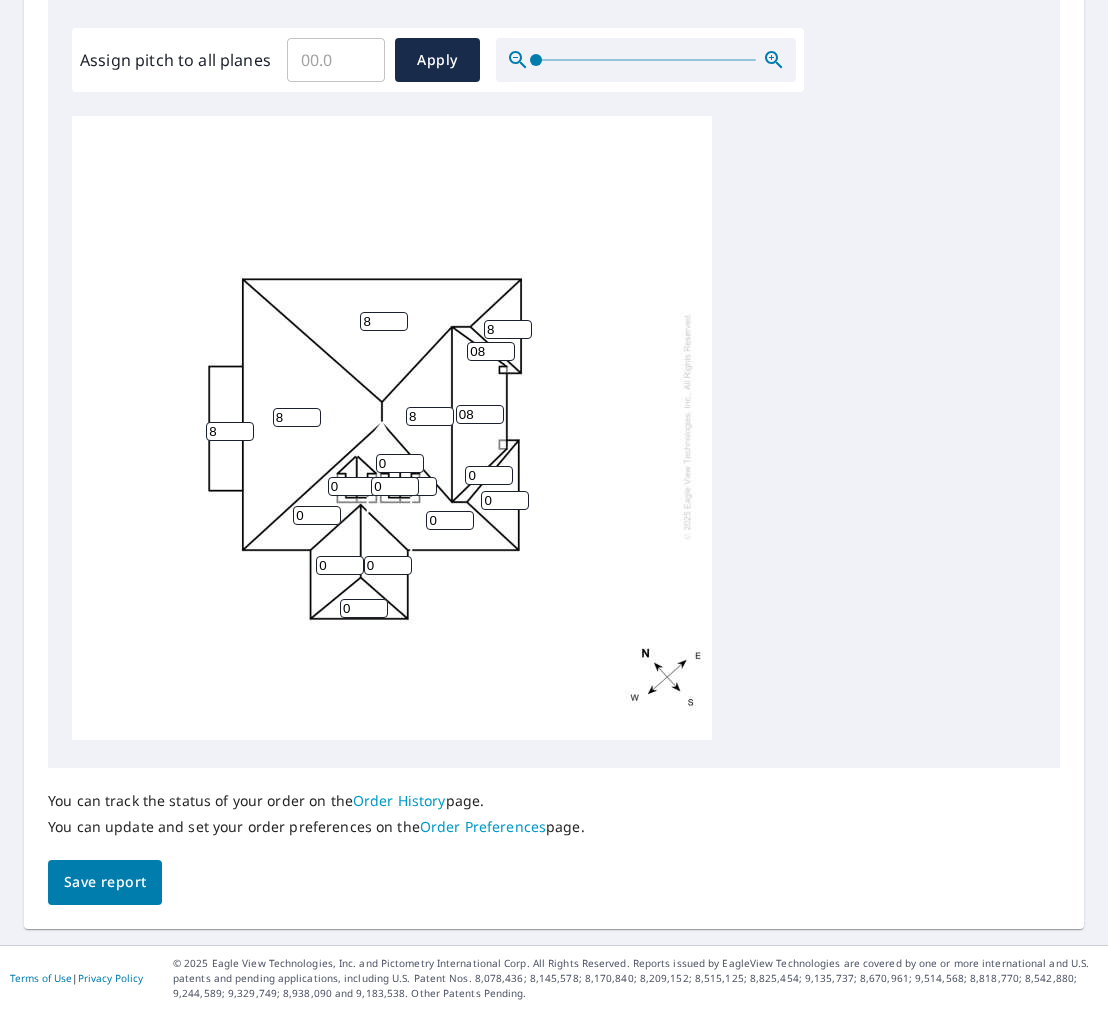 click on "0" at bounding box center (317, 515) 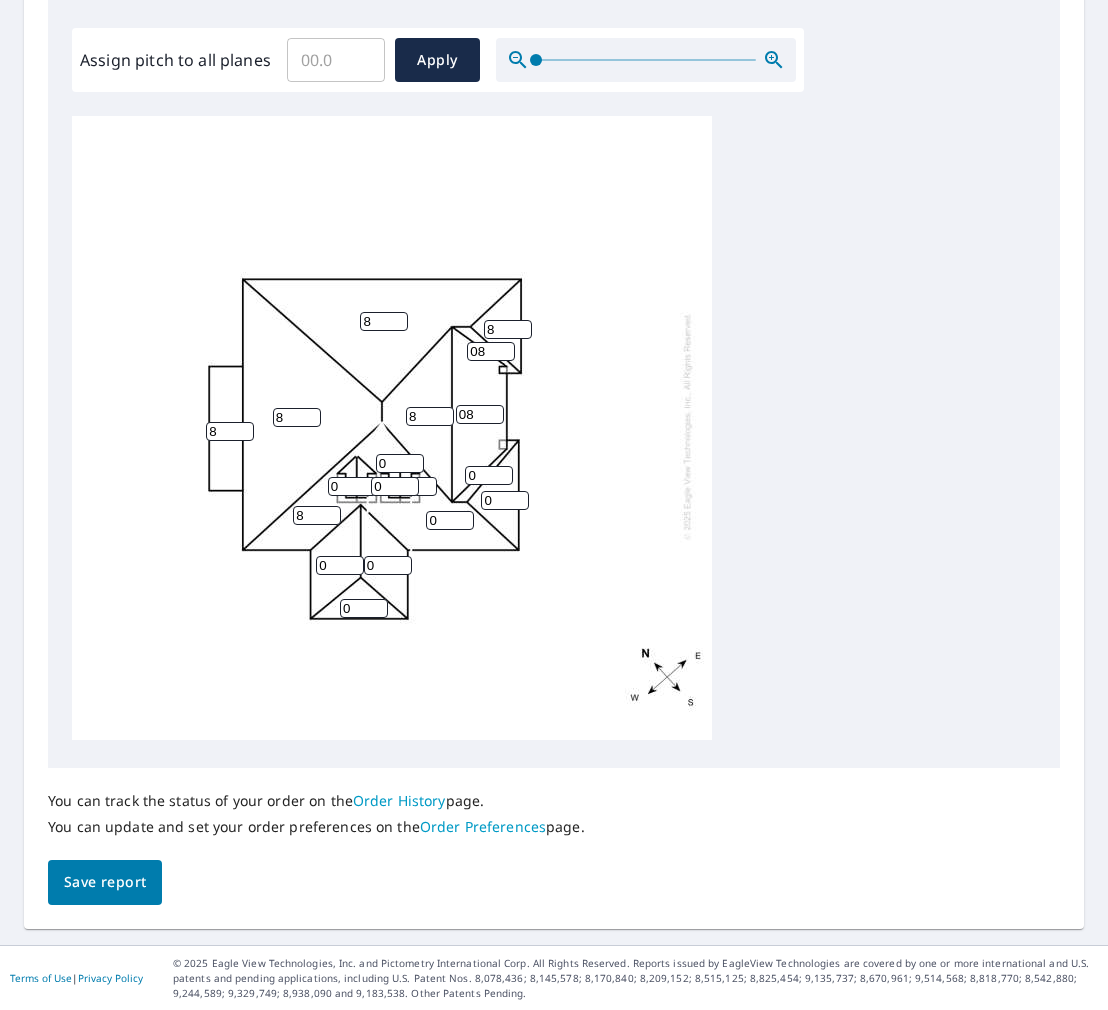 type on "8" 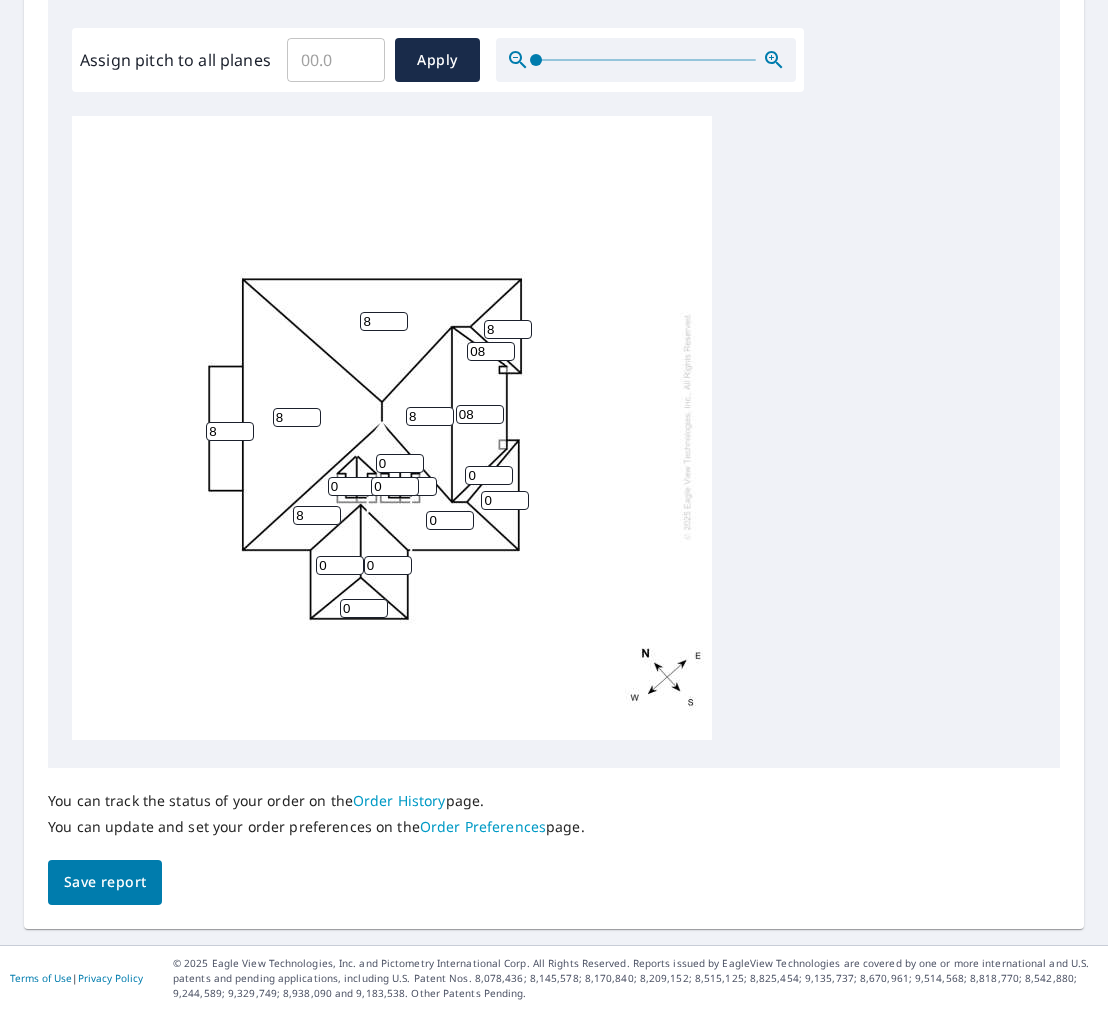 click on "0" at bounding box center (352, 486) 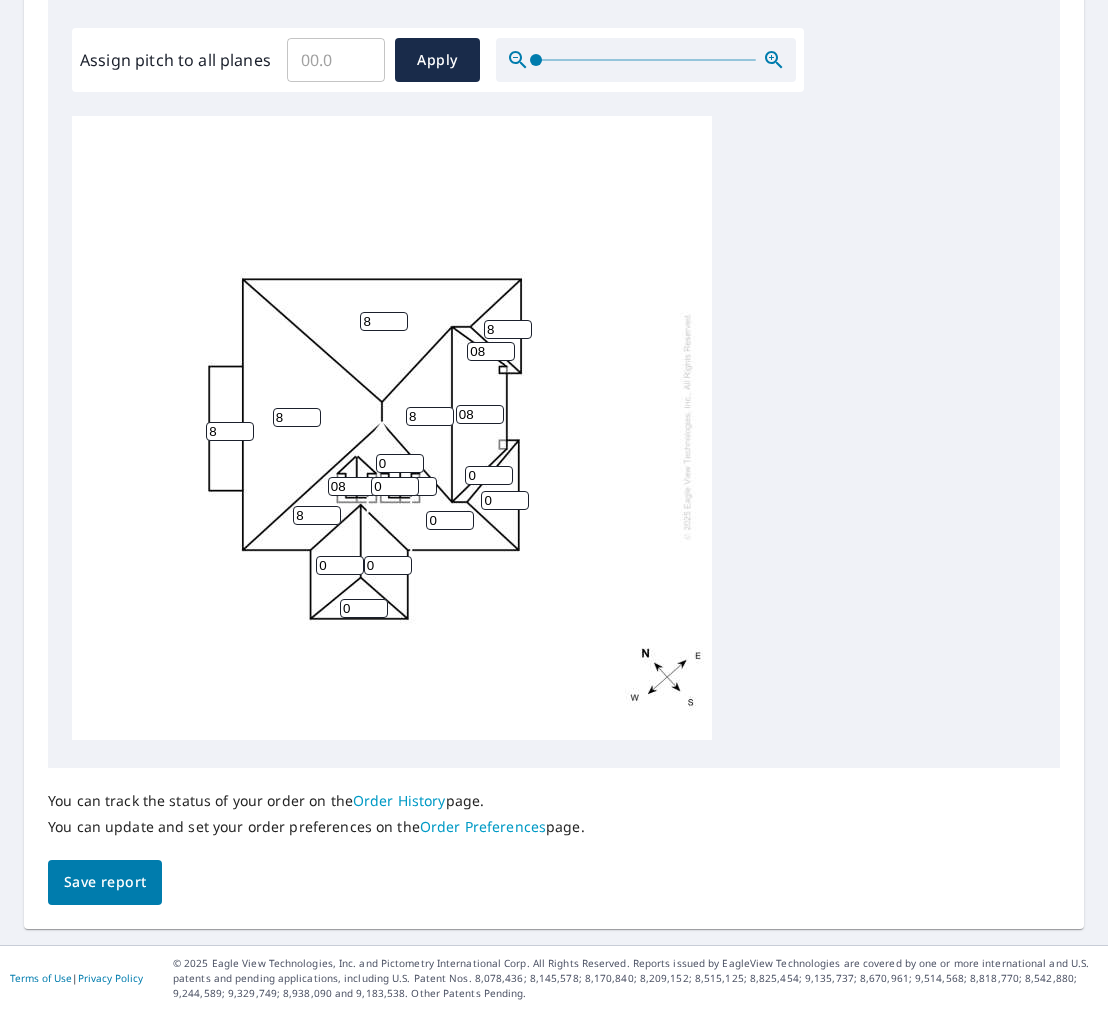 type on "08" 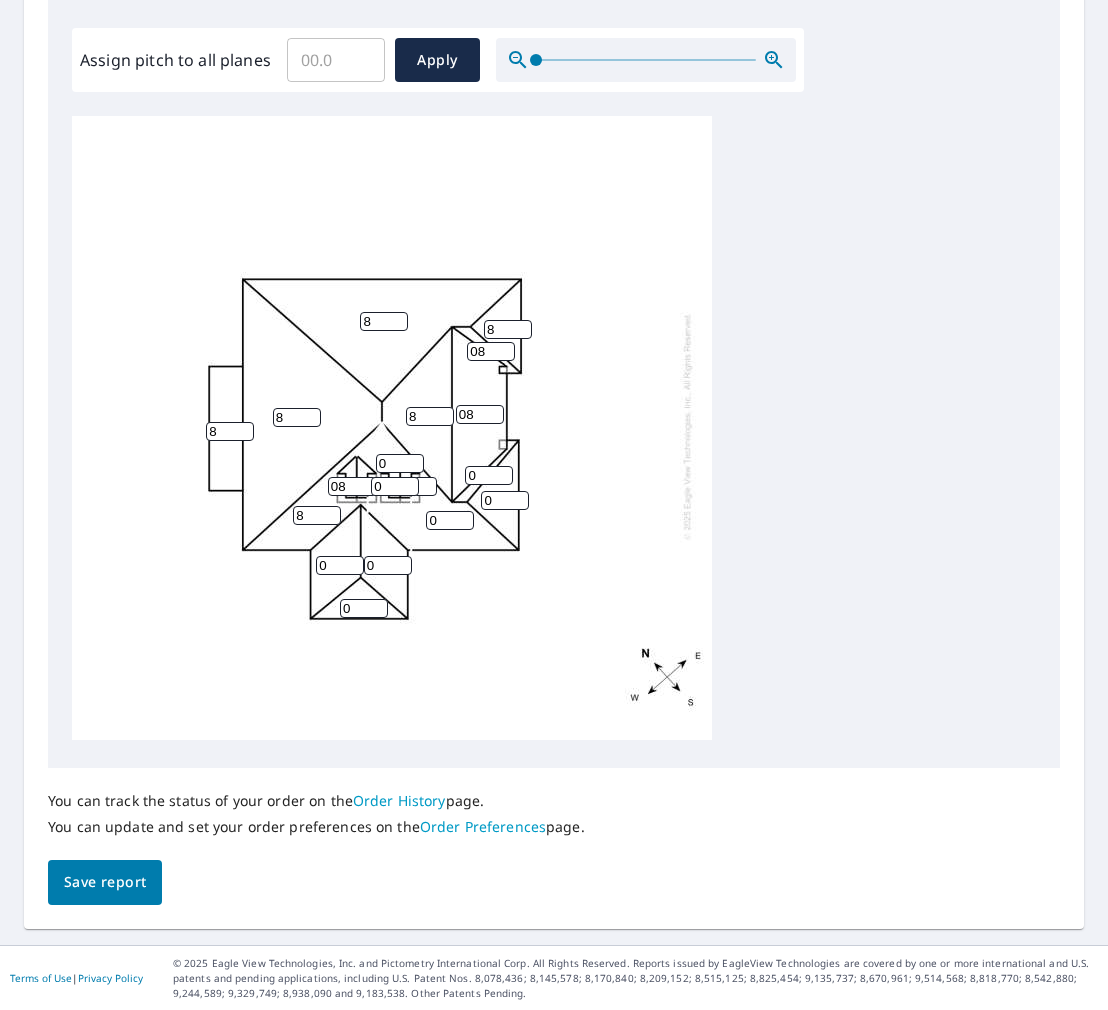 click on "0" at bounding box center (400, 463) 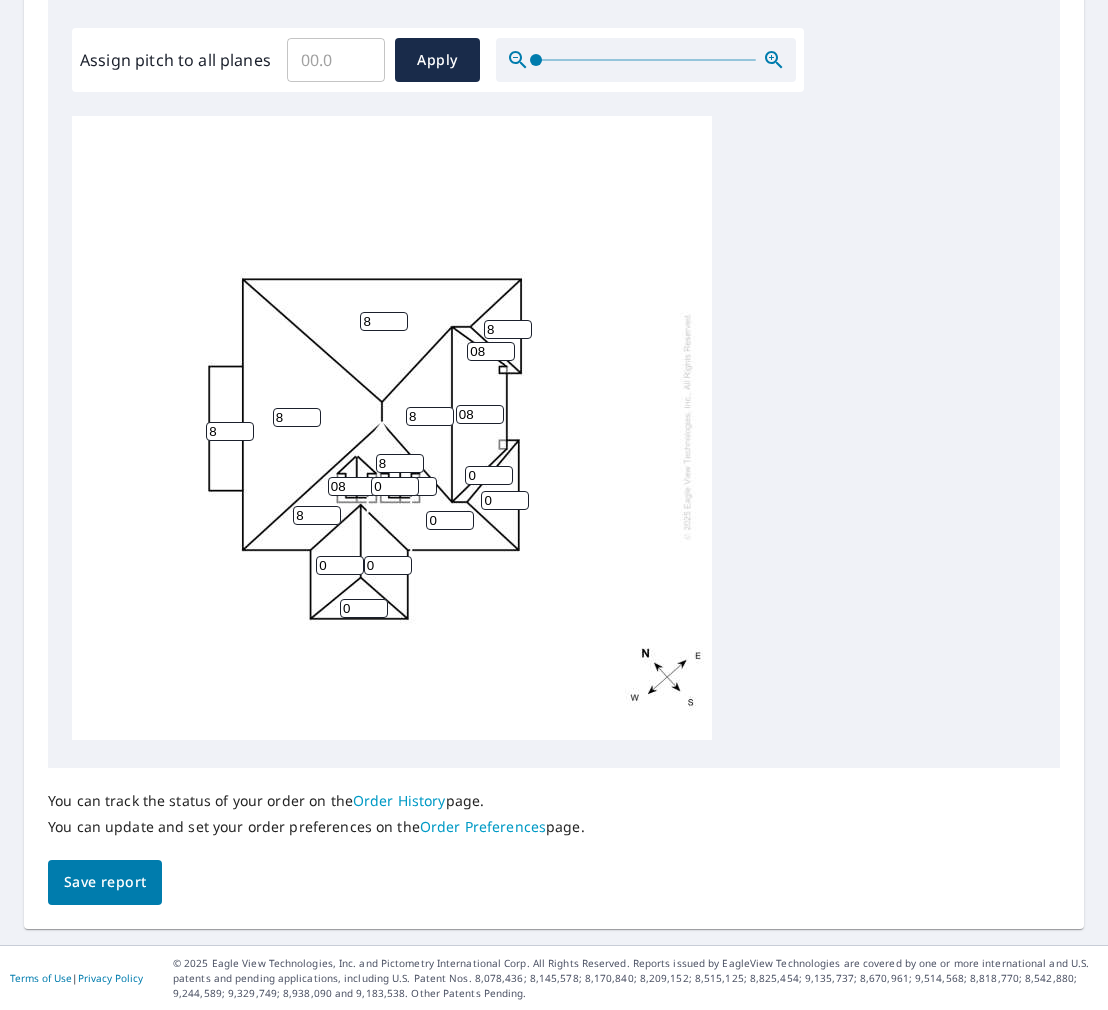 type on "8" 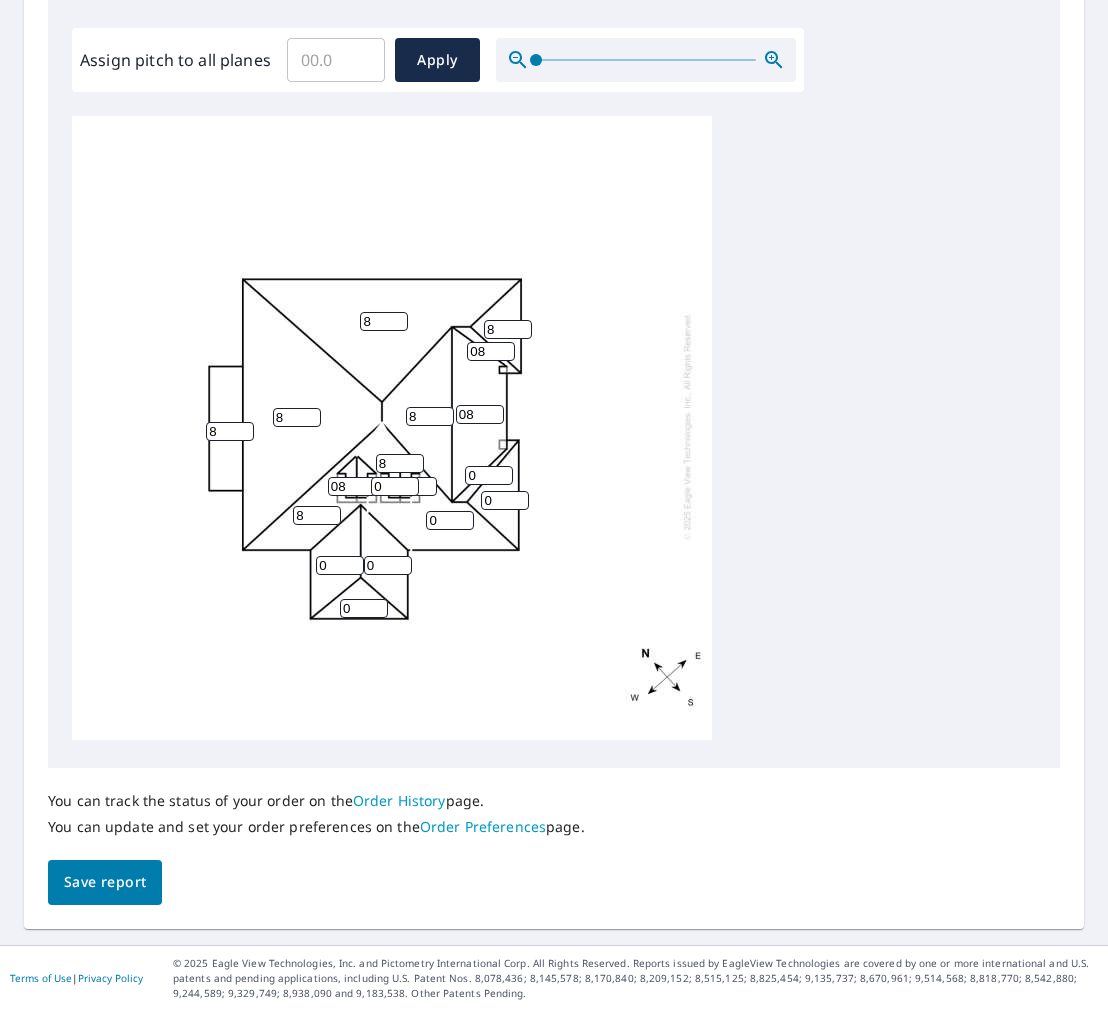 click on "0" at bounding box center [395, 486] 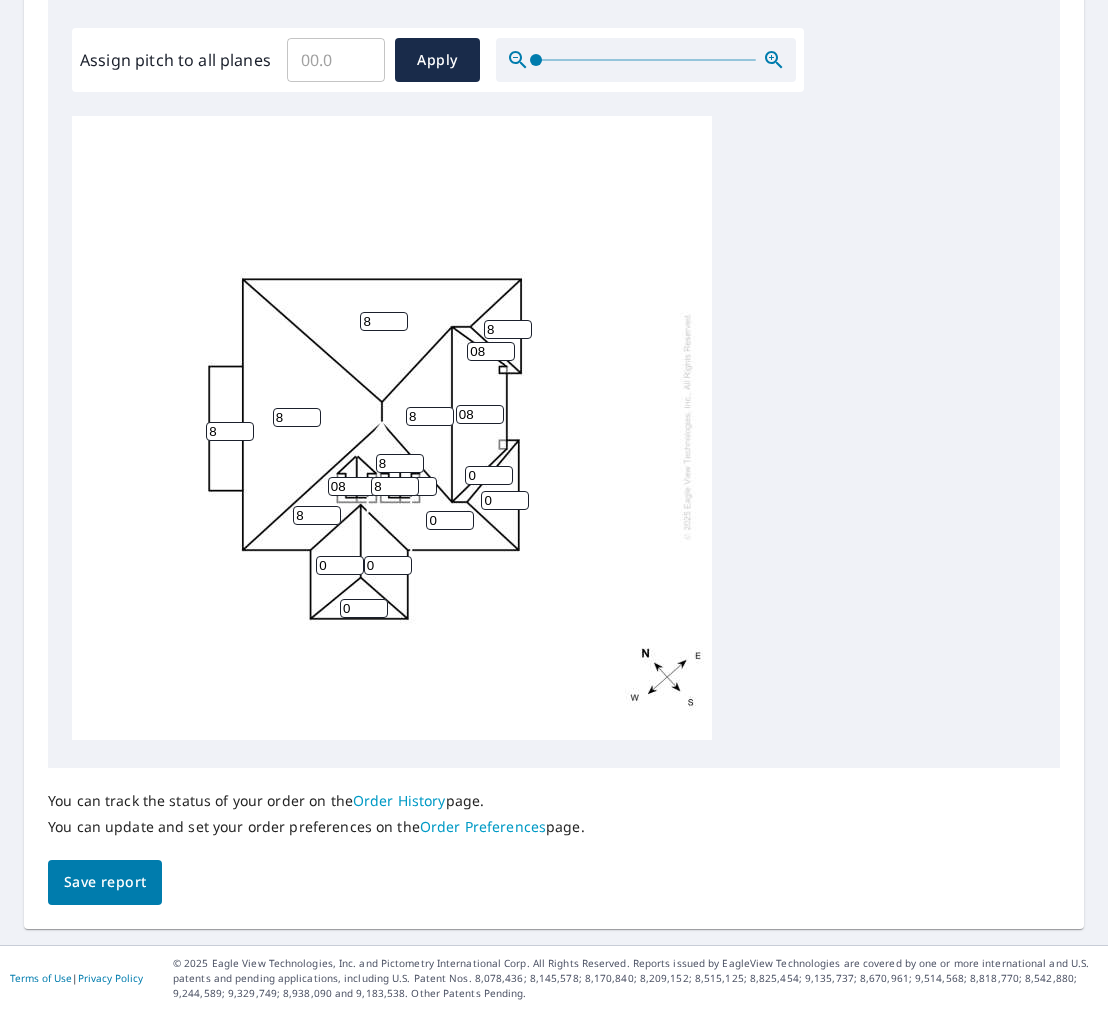 type on "8" 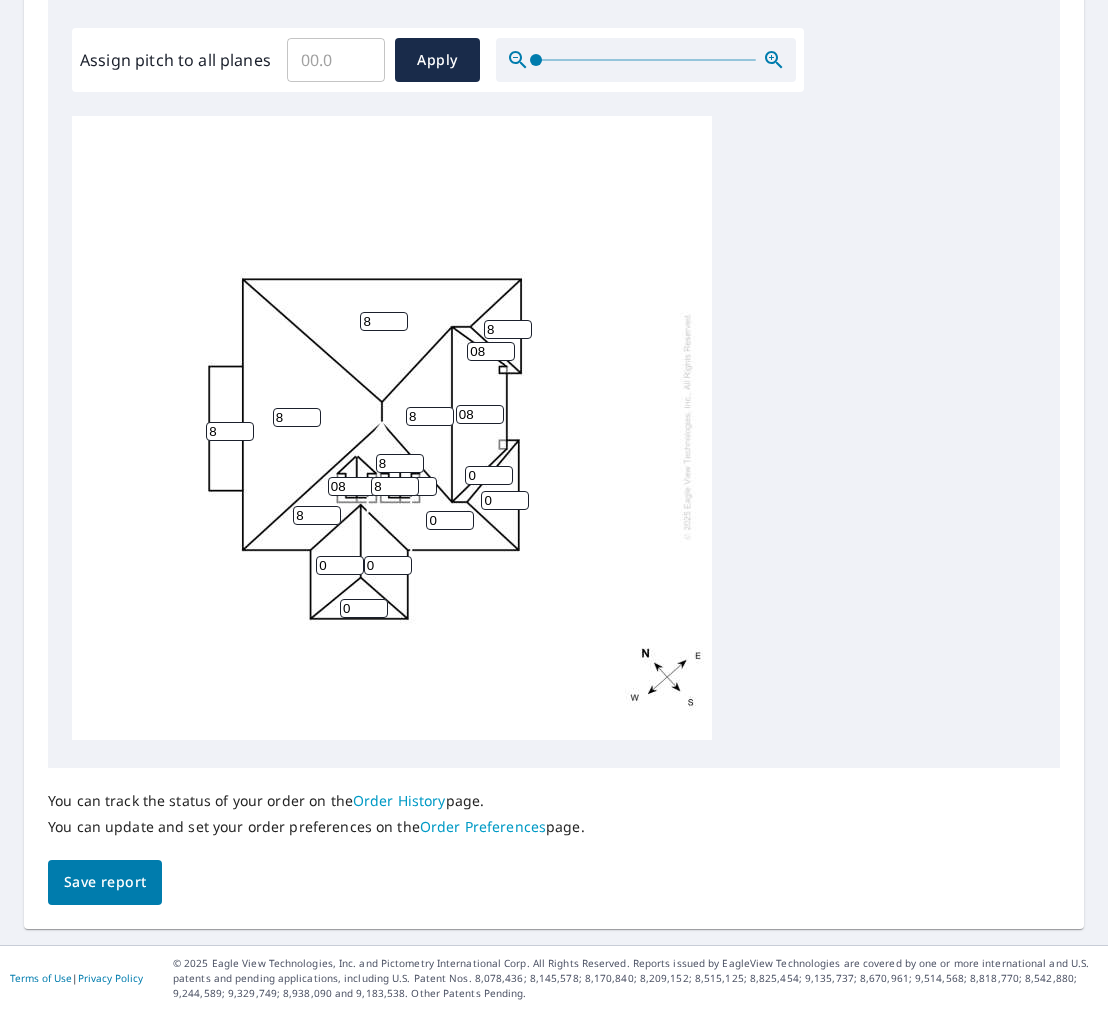 click on "0" at bounding box center [489, 475] 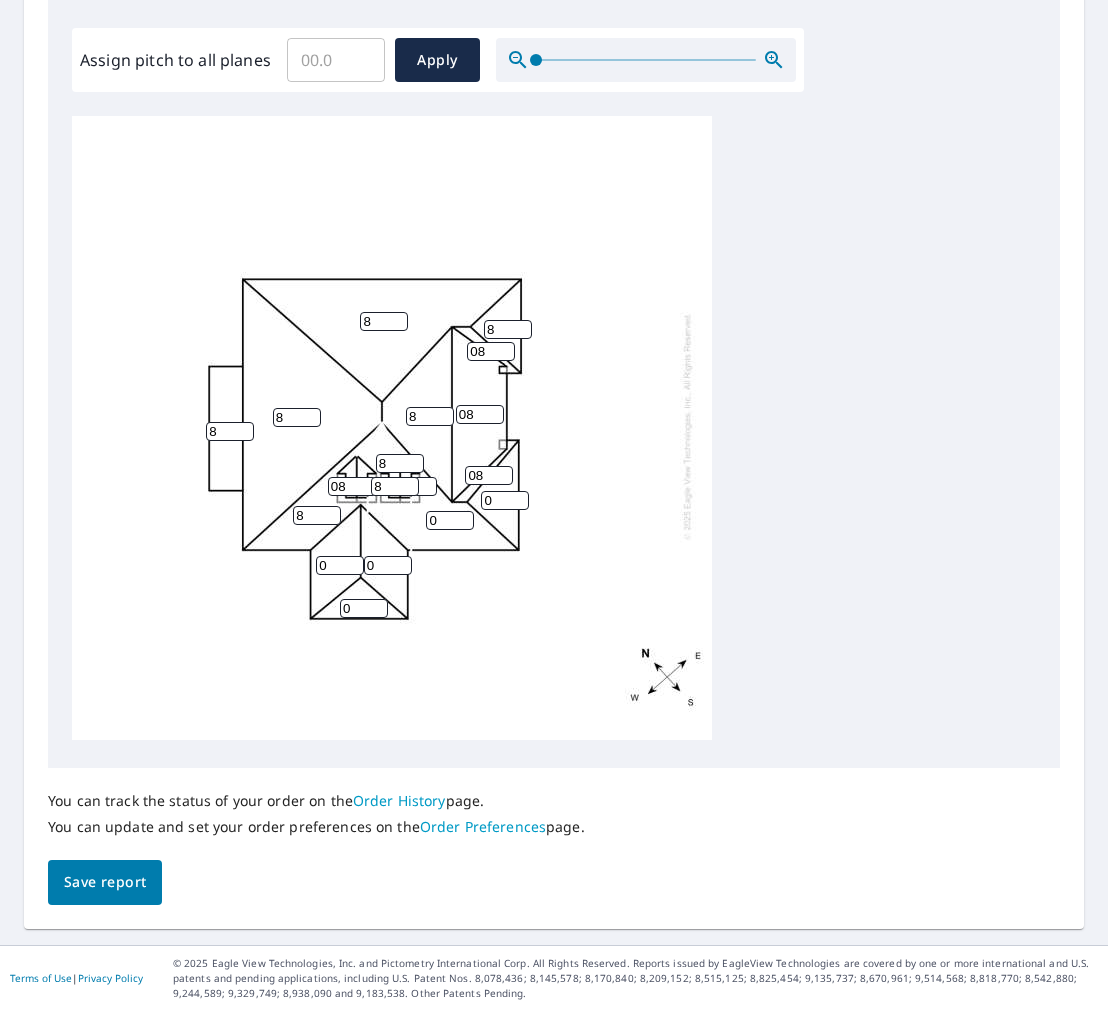 type on "08" 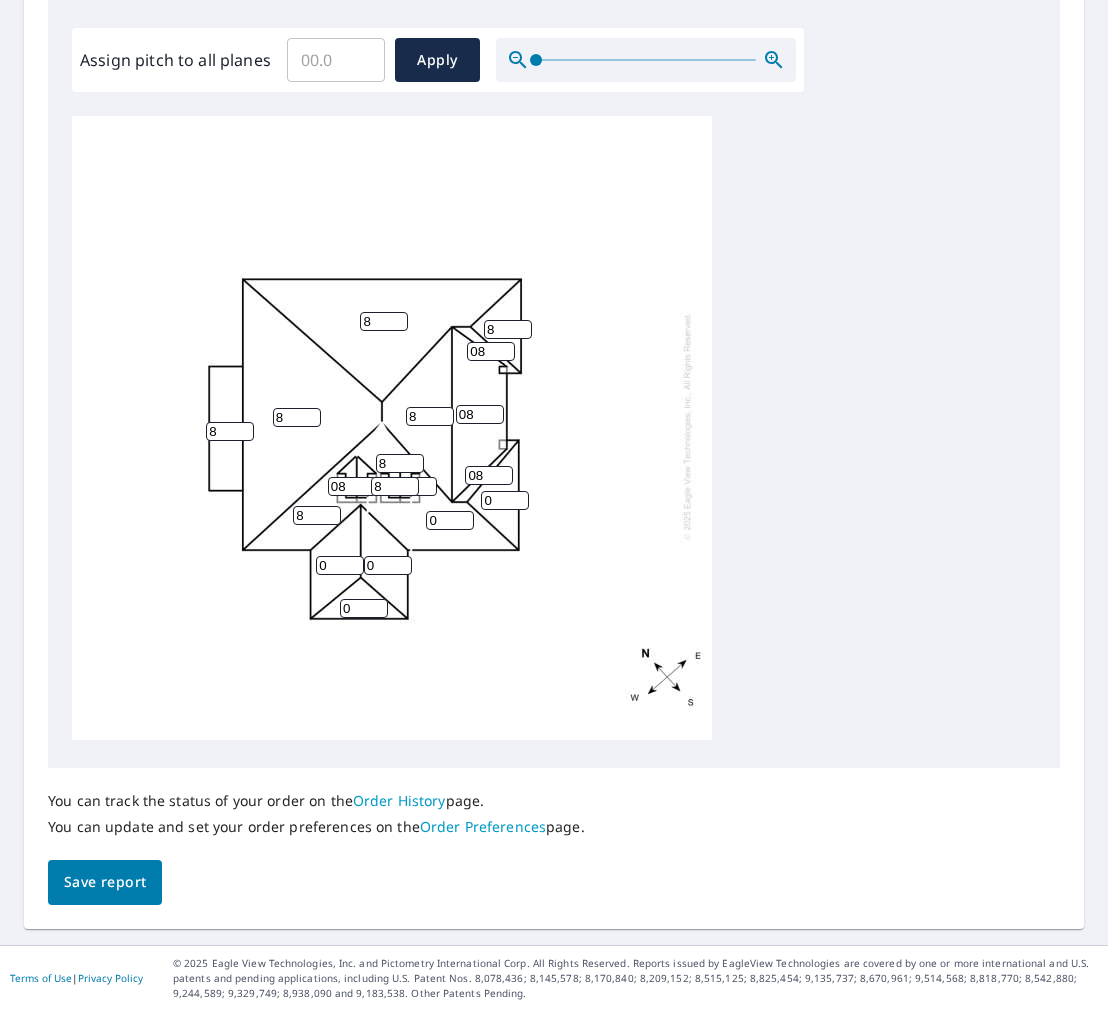 click on "0" at bounding box center (505, 500) 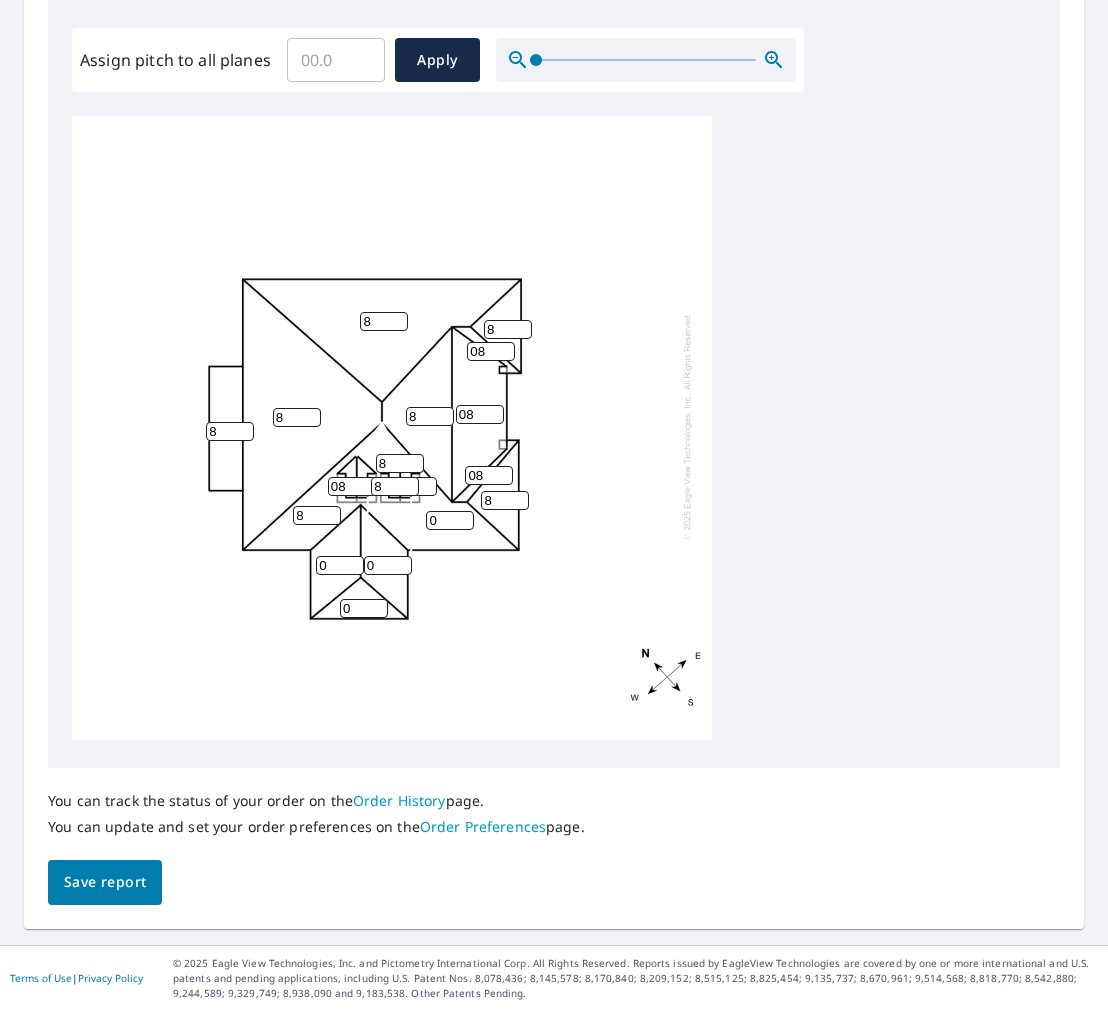 type on "8" 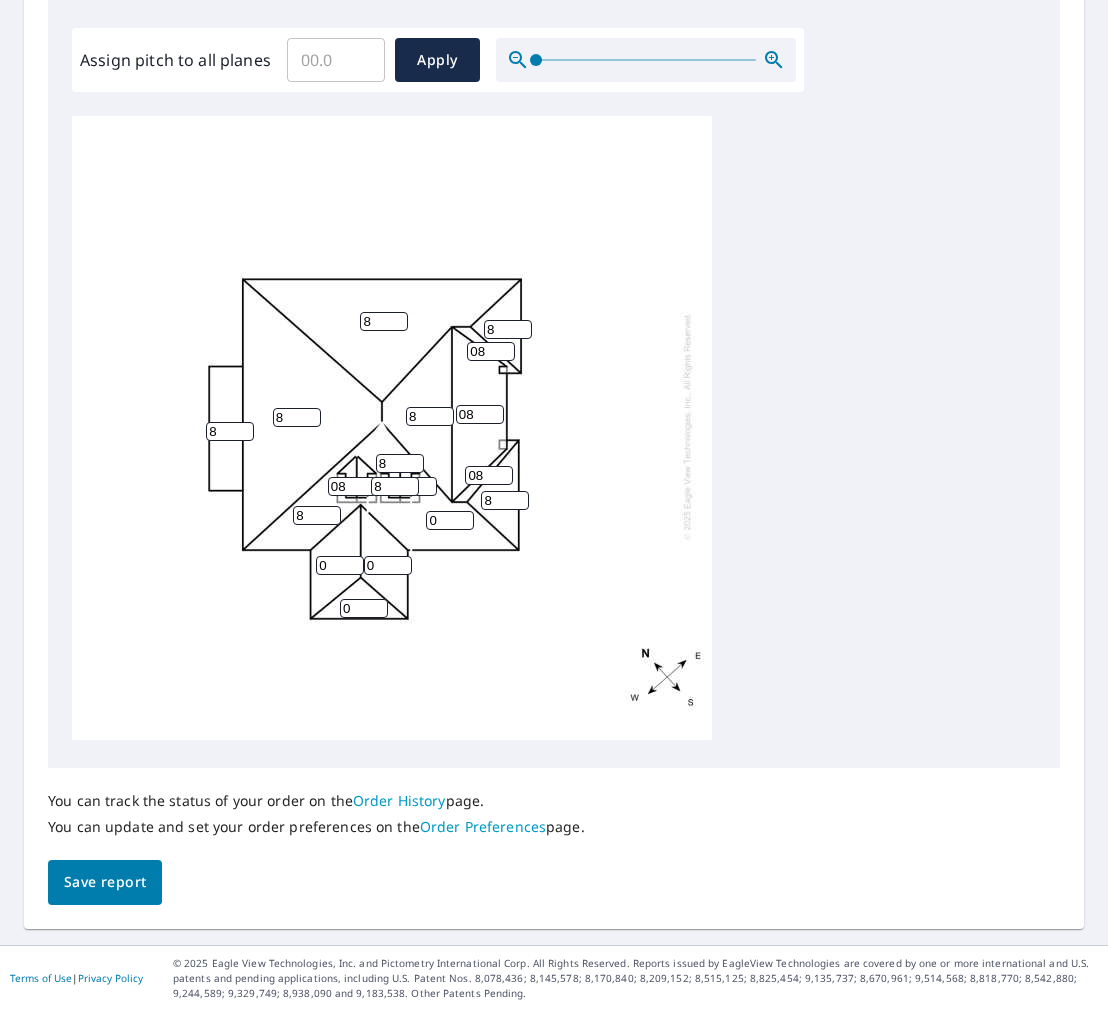 click on "0" at bounding box center [450, 520] 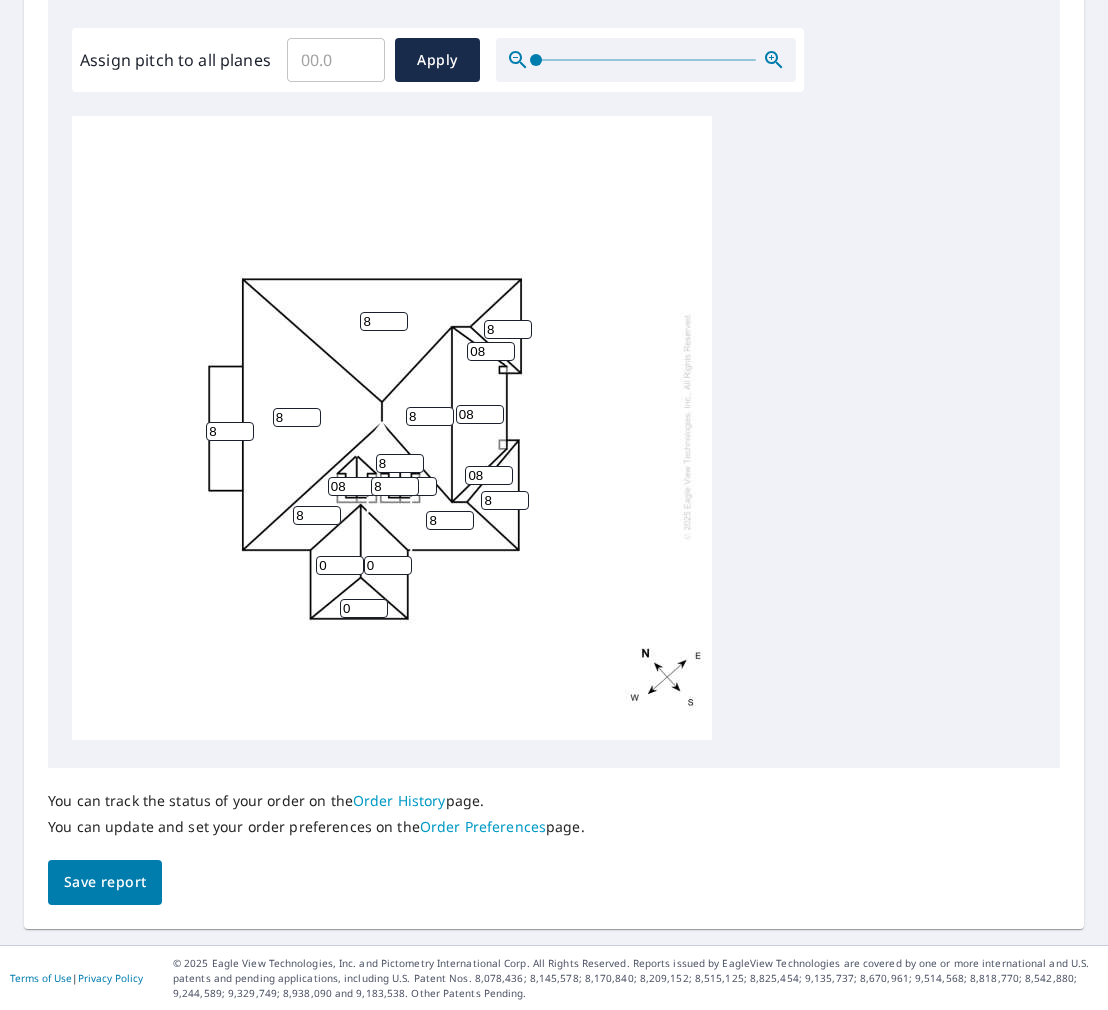 type on "8" 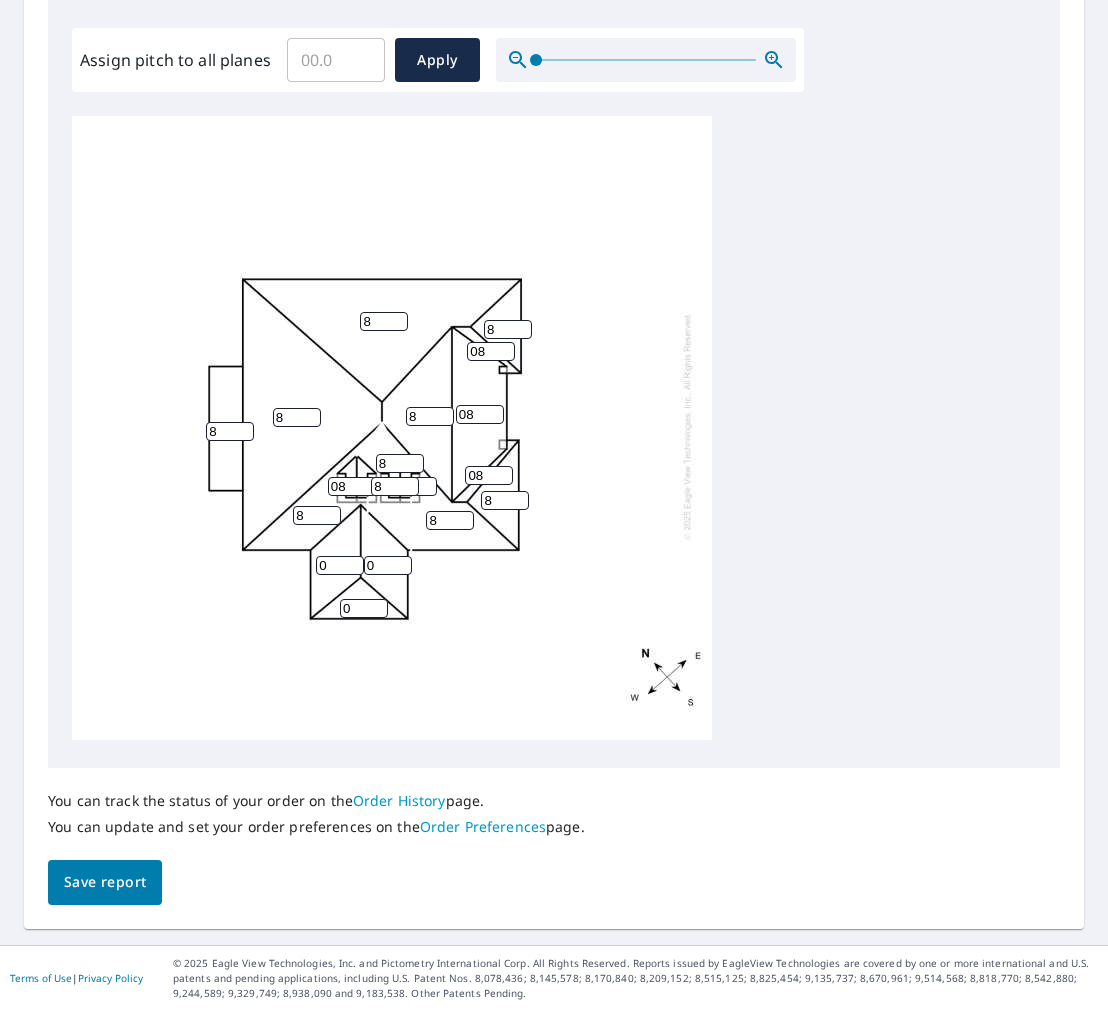 click on "0" at bounding box center [340, 565] 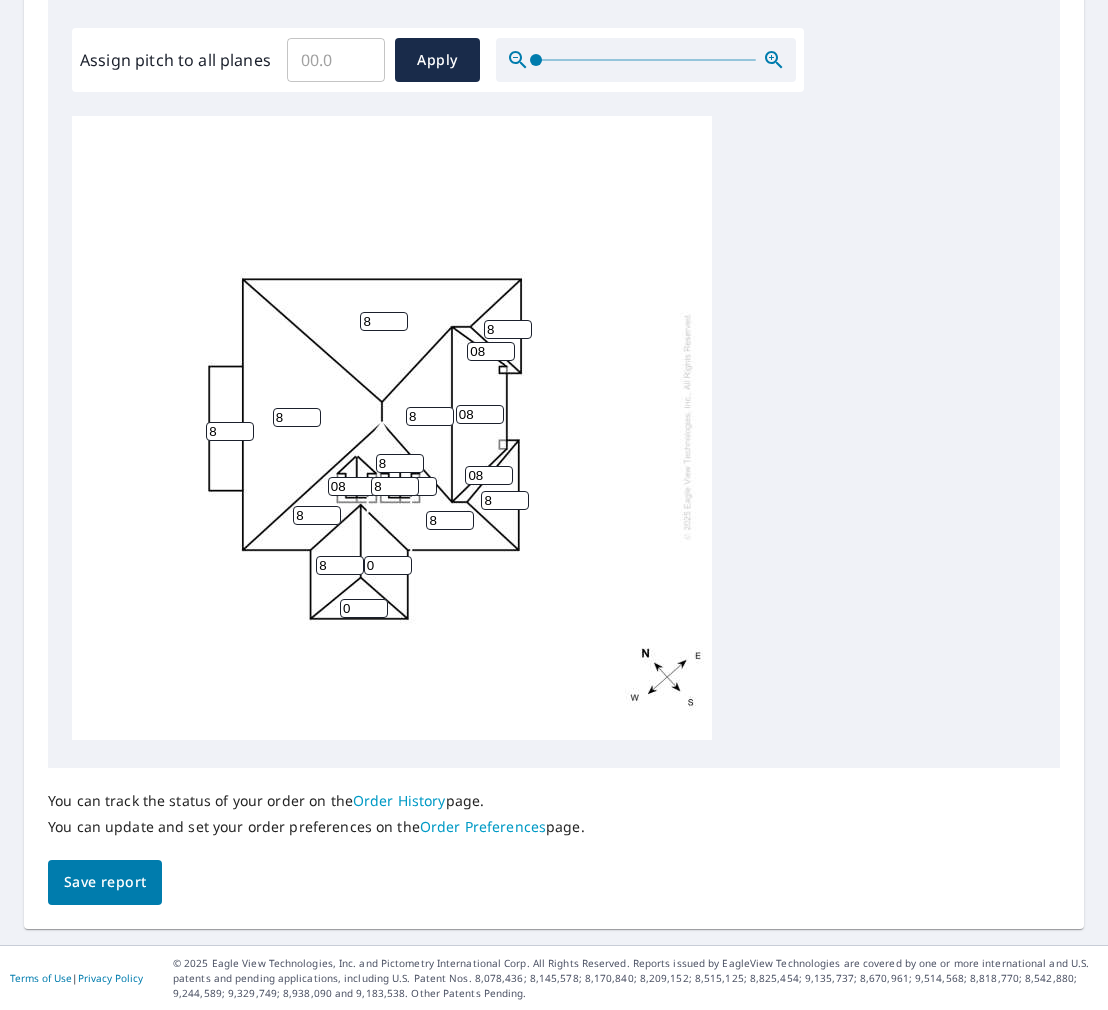 type on "8" 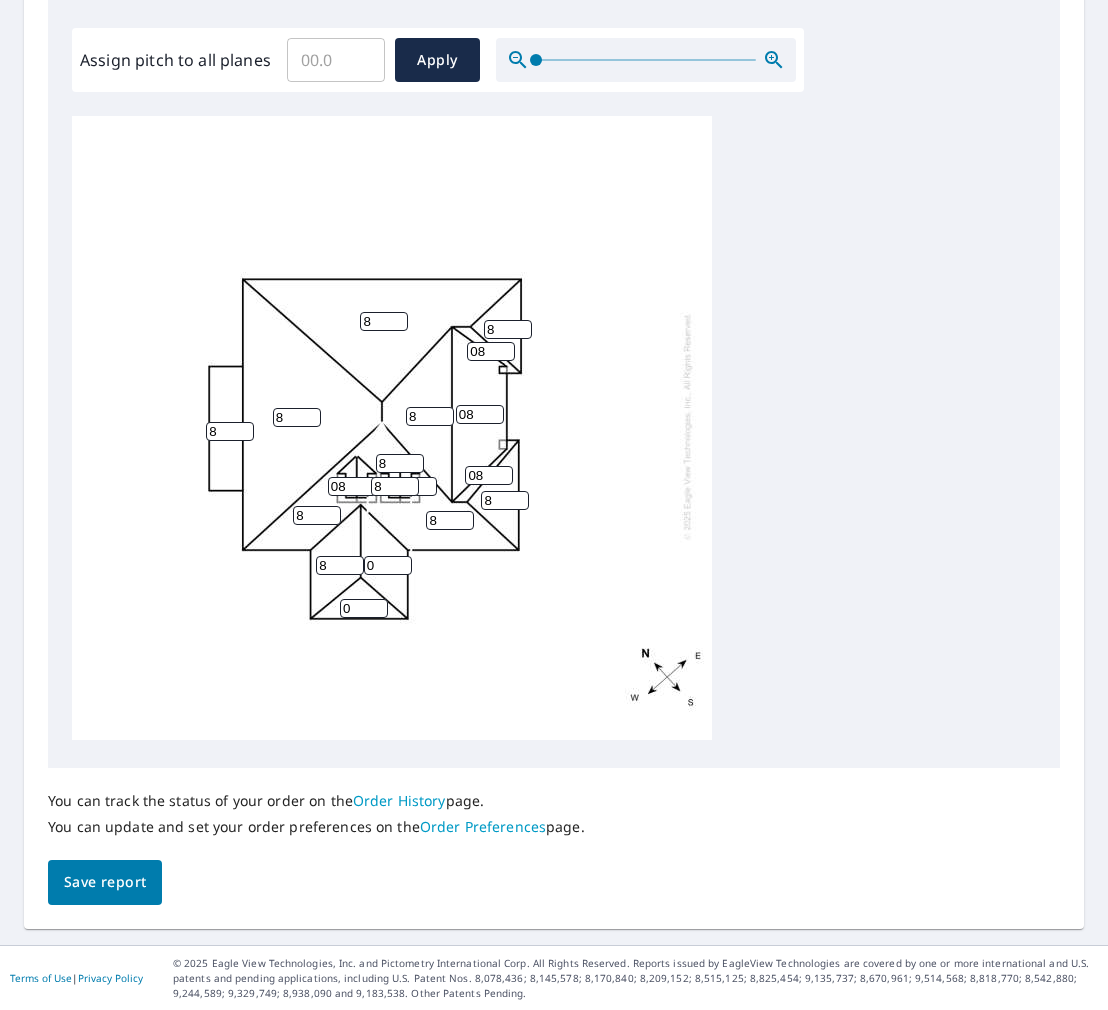 click on "0" at bounding box center (388, 565) 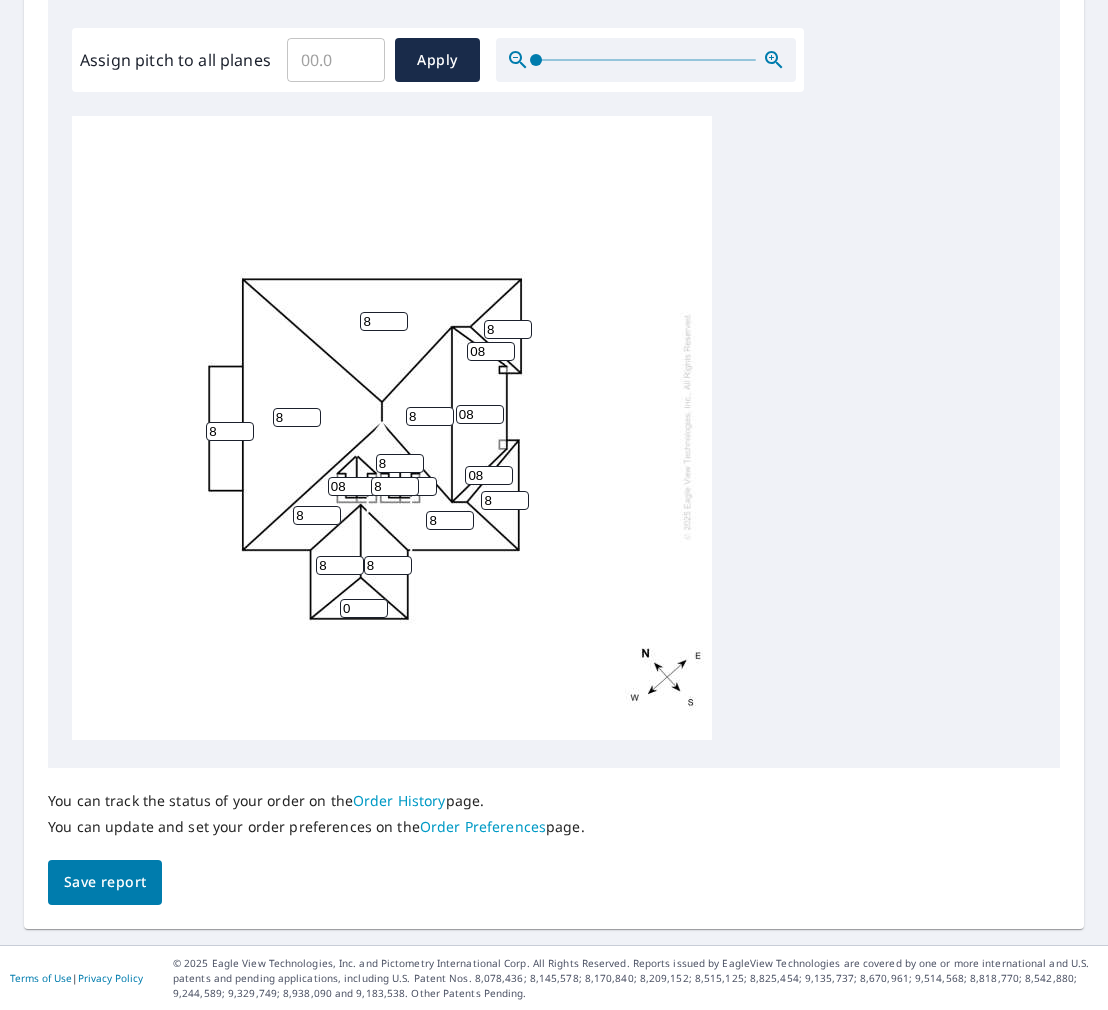 type on "8" 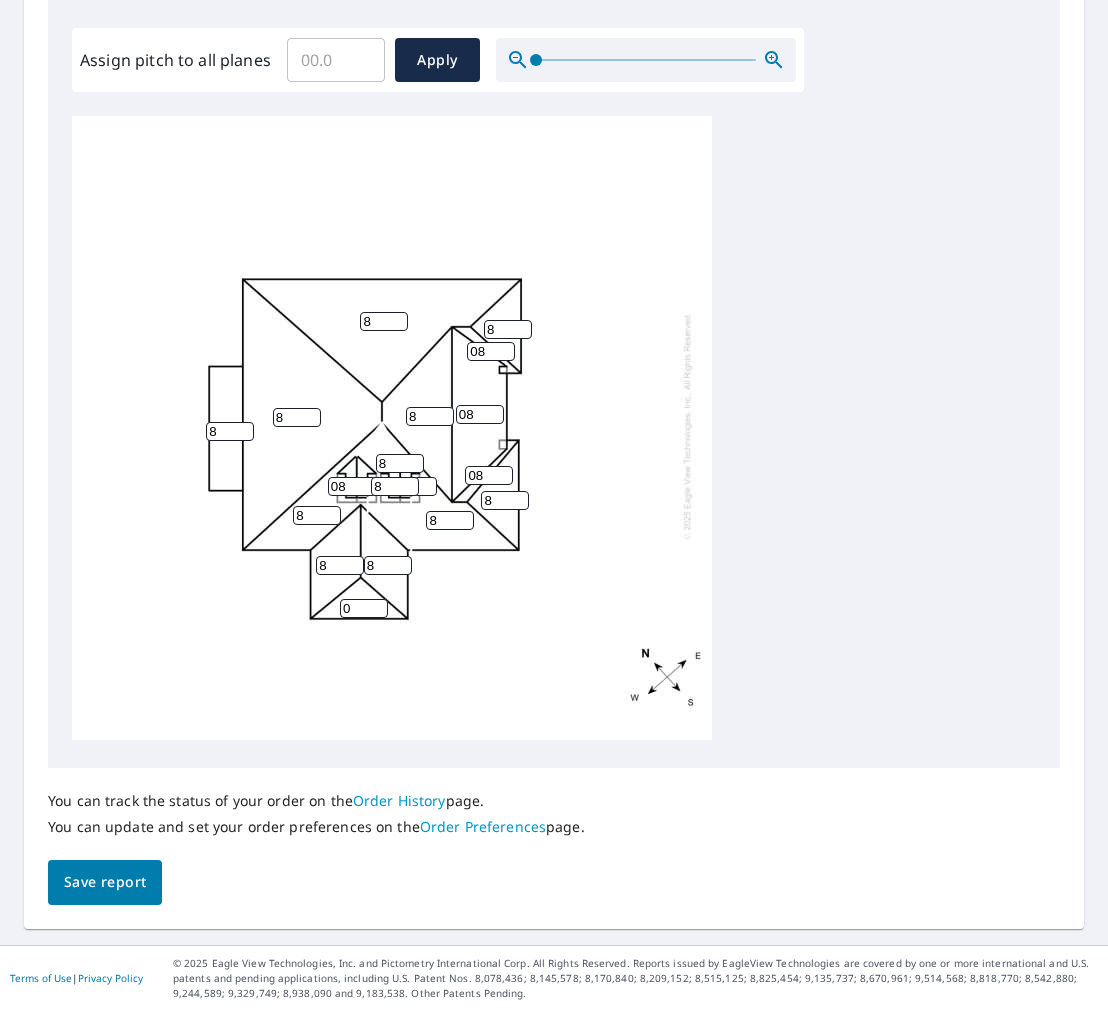 click on "0" at bounding box center (364, 608) 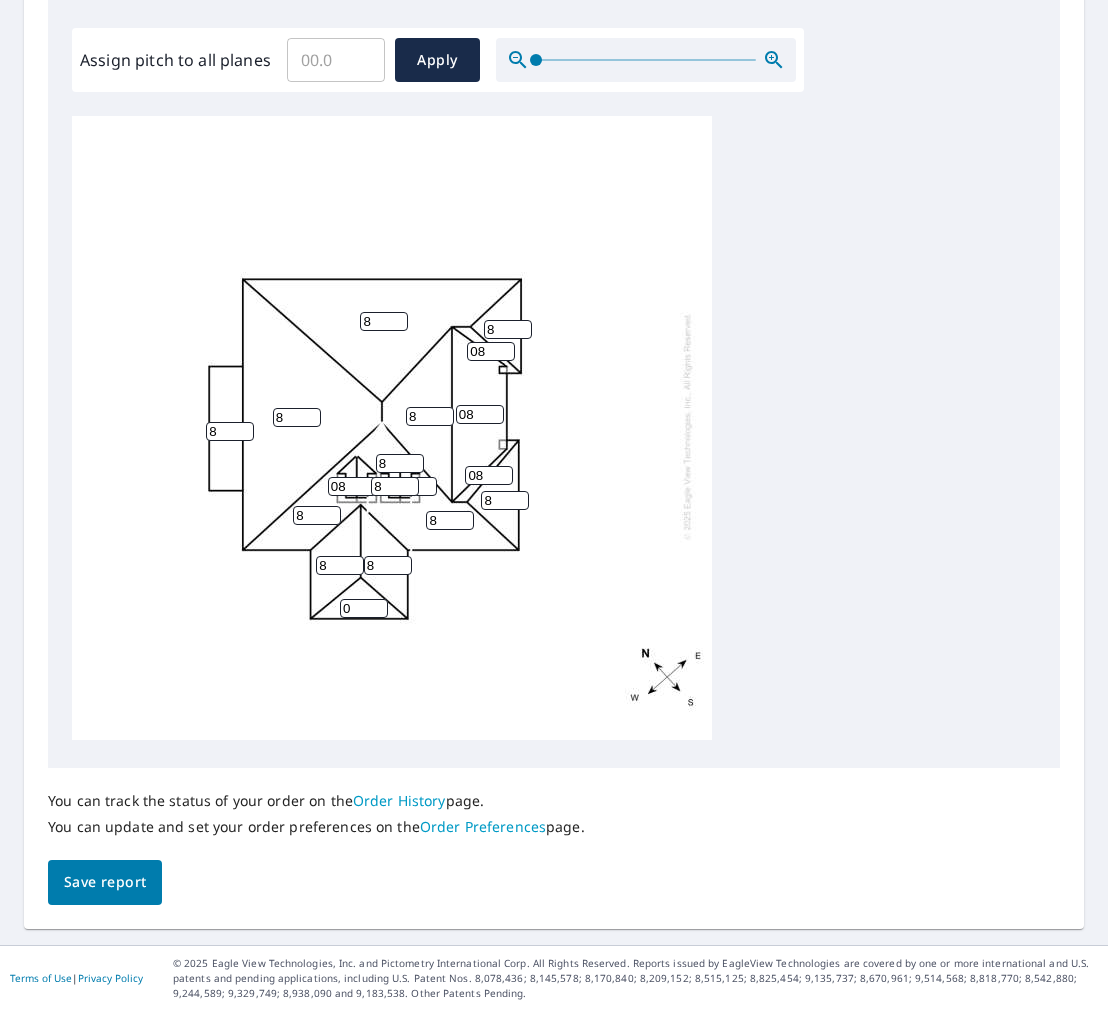 click on "0" at bounding box center (364, 608) 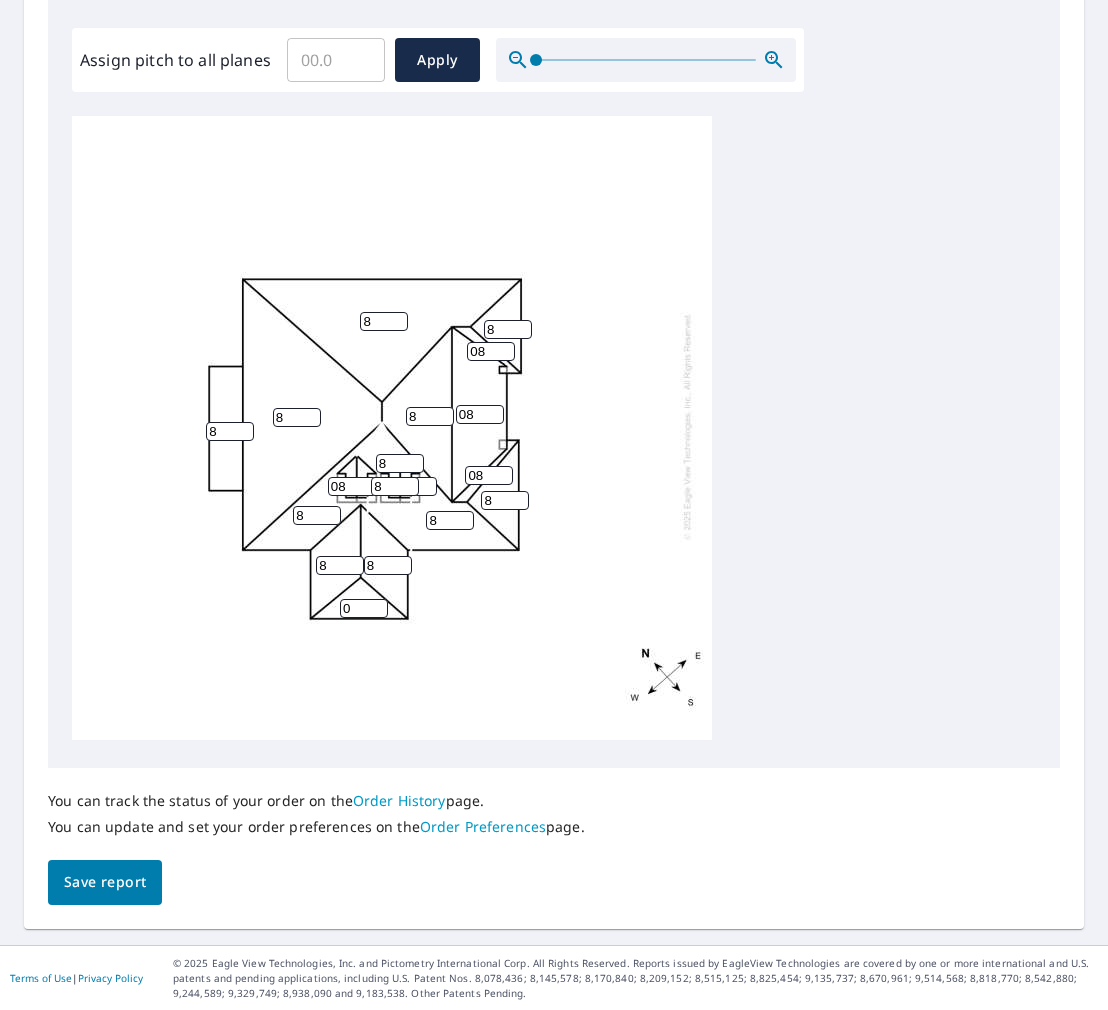 click on "0" at bounding box center (364, 608) 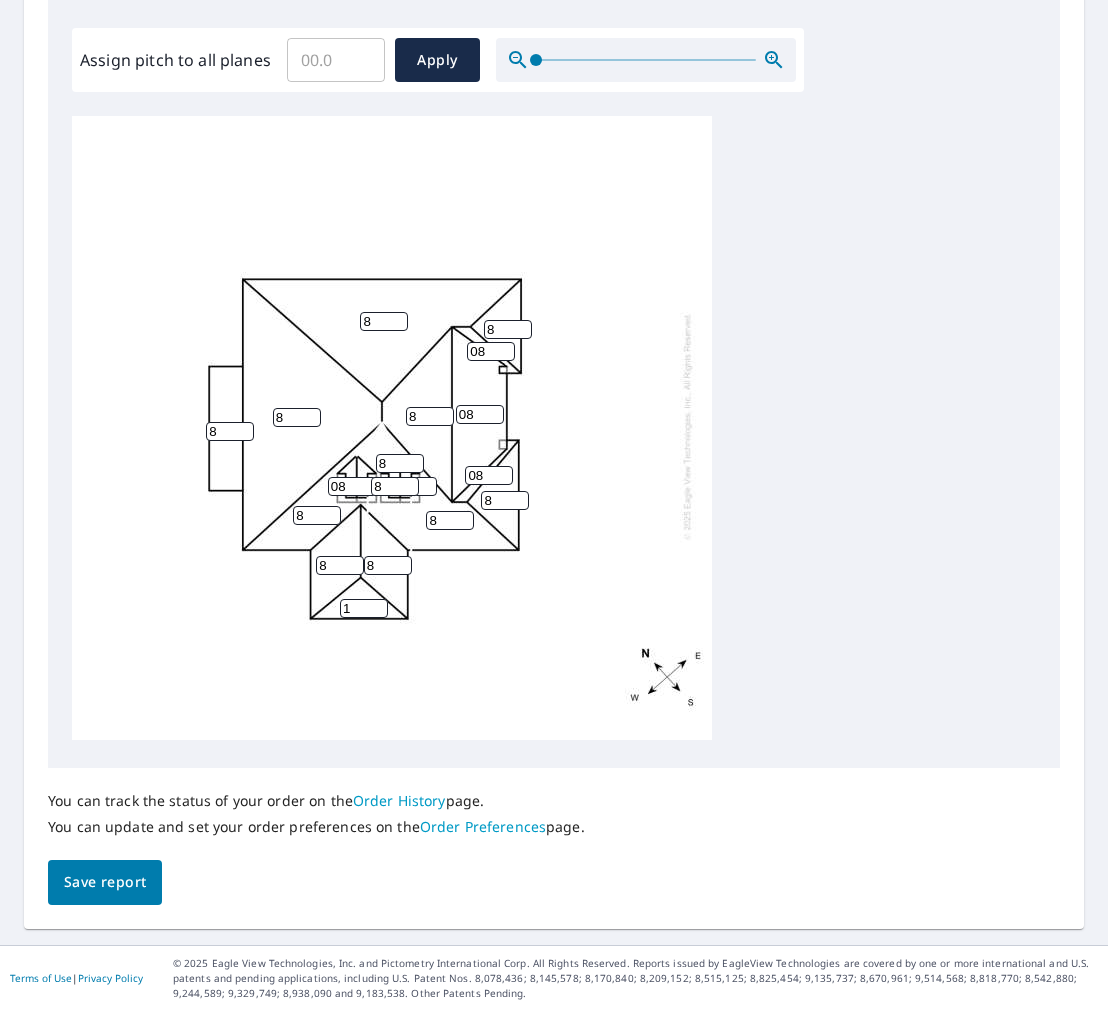 click on "1" at bounding box center (364, 608) 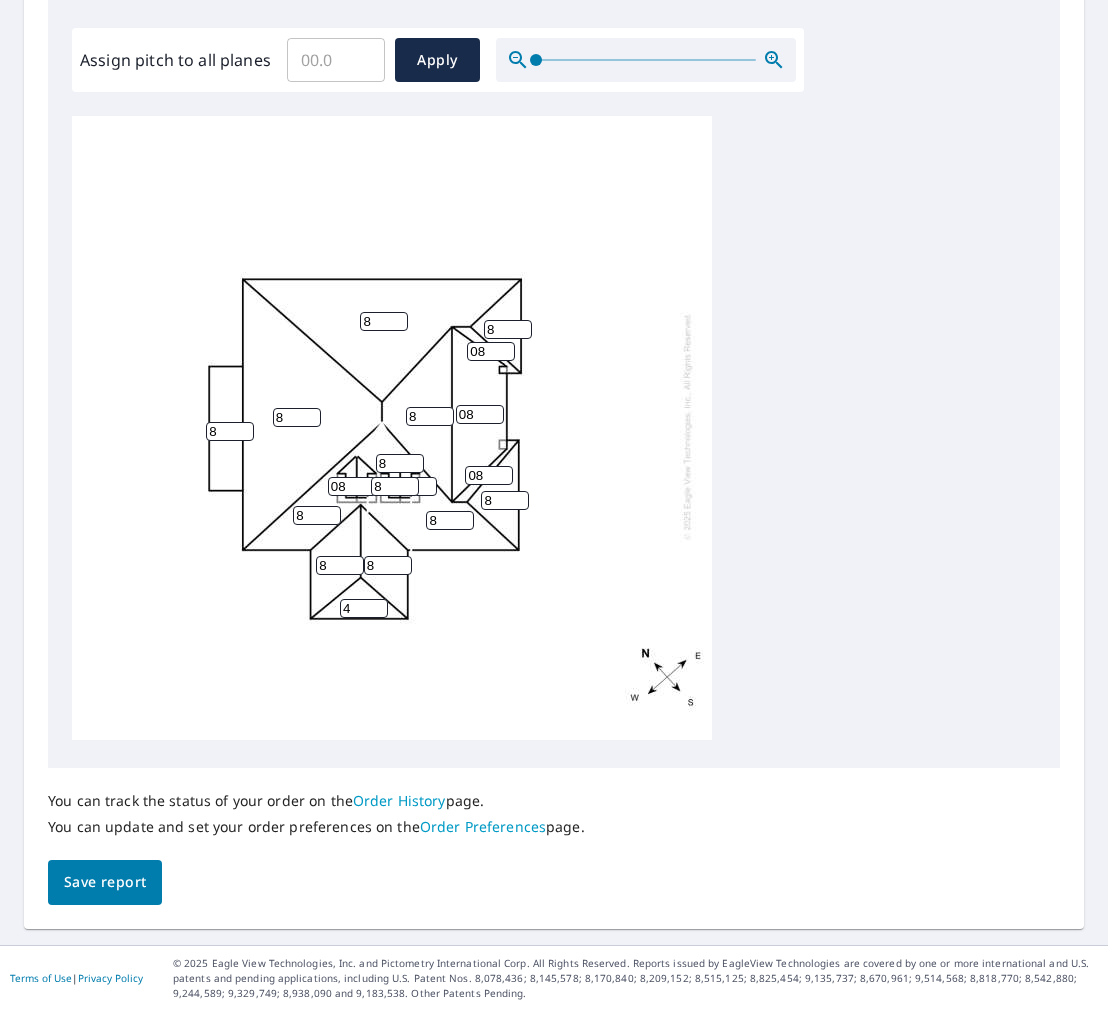 click on "4" at bounding box center (364, 608) 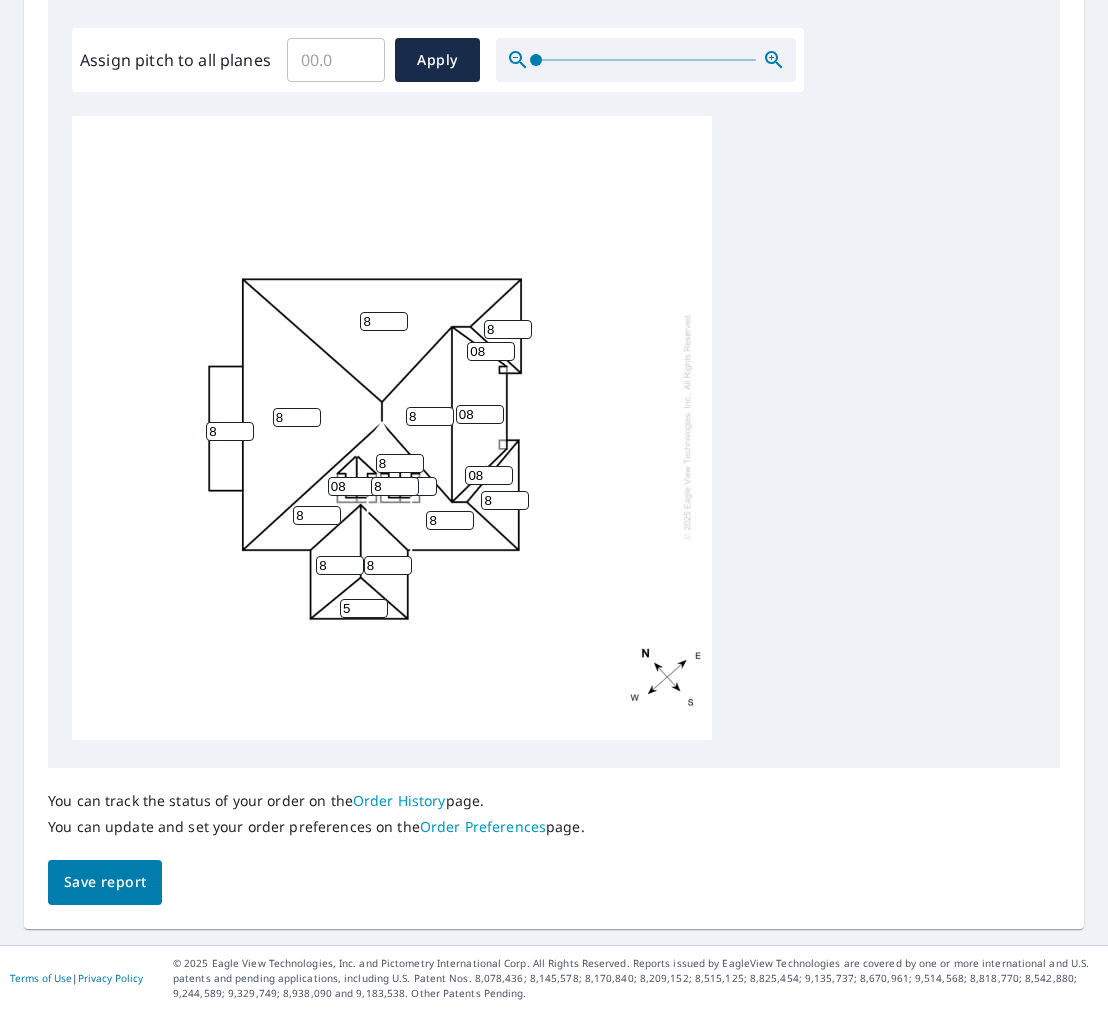 type on "6" 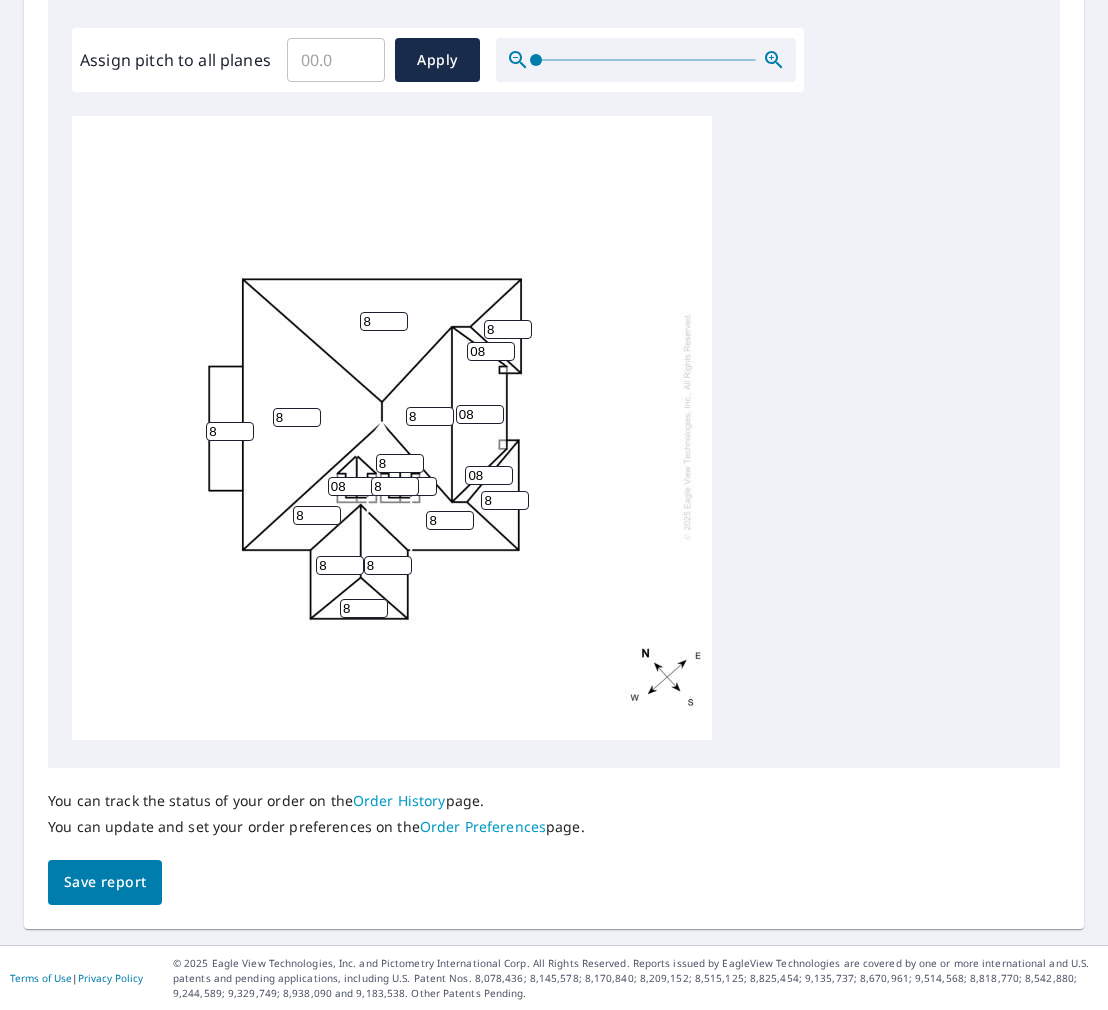 type on "8" 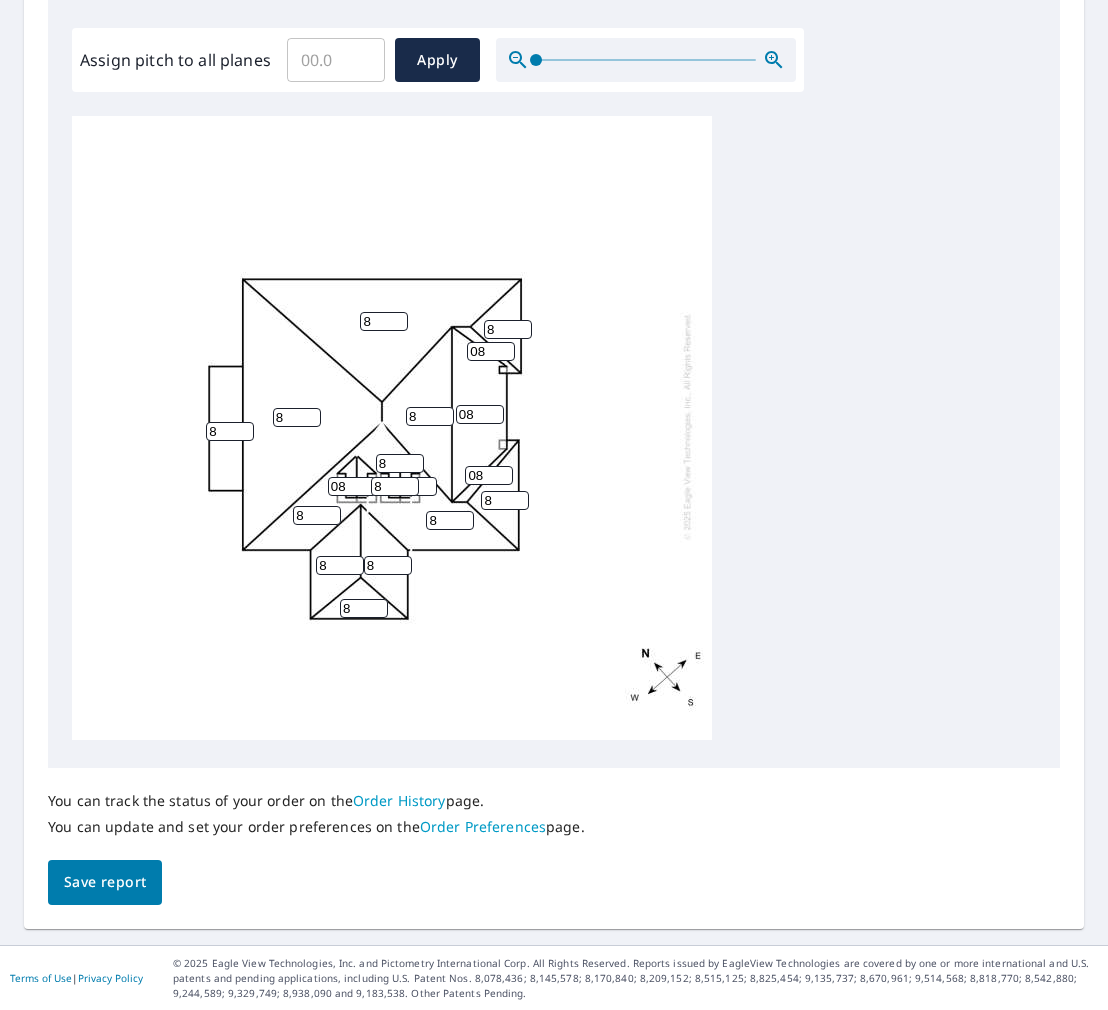 click on "Save report" at bounding box center (105, 882) 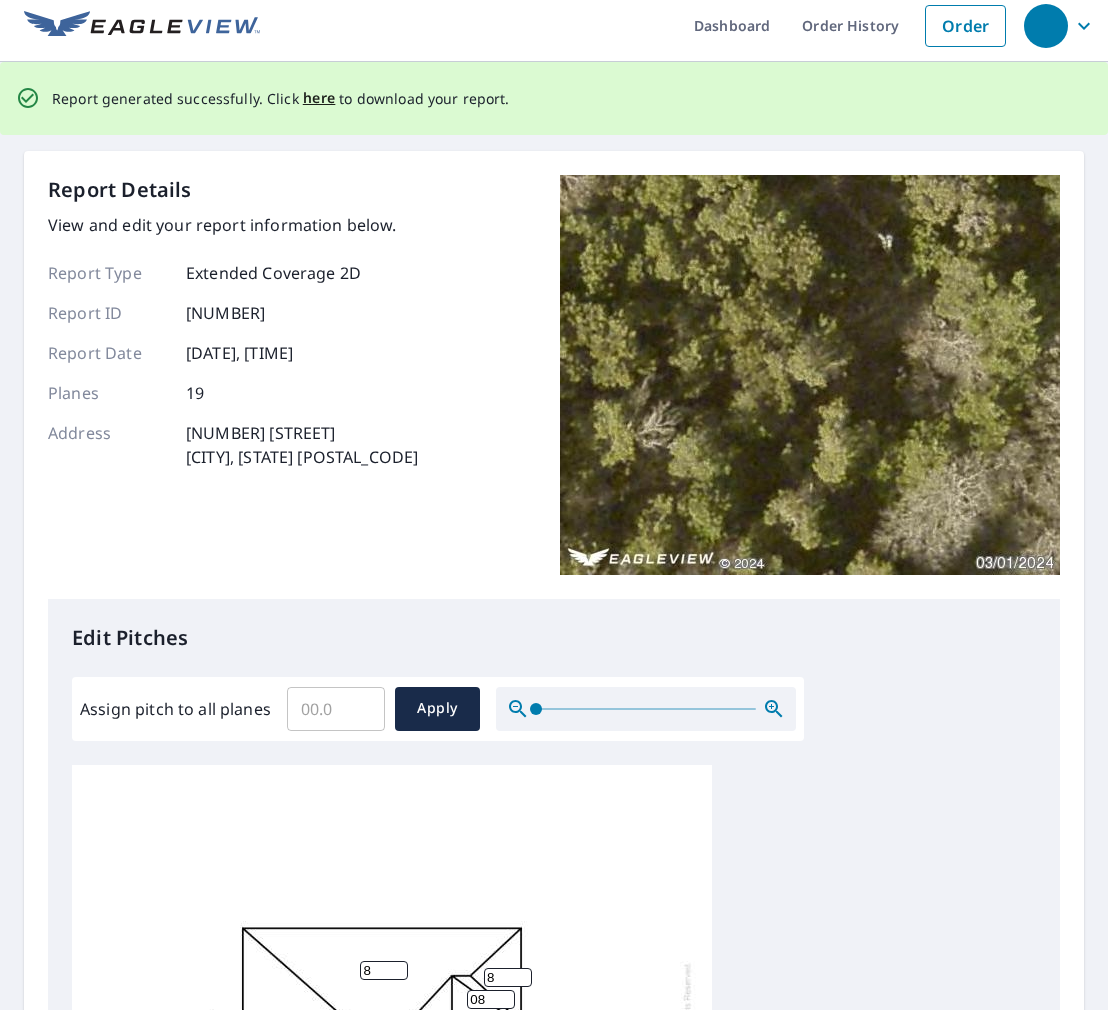 scroll, scrollTop: 0, scrollLeft: 0, axis: both 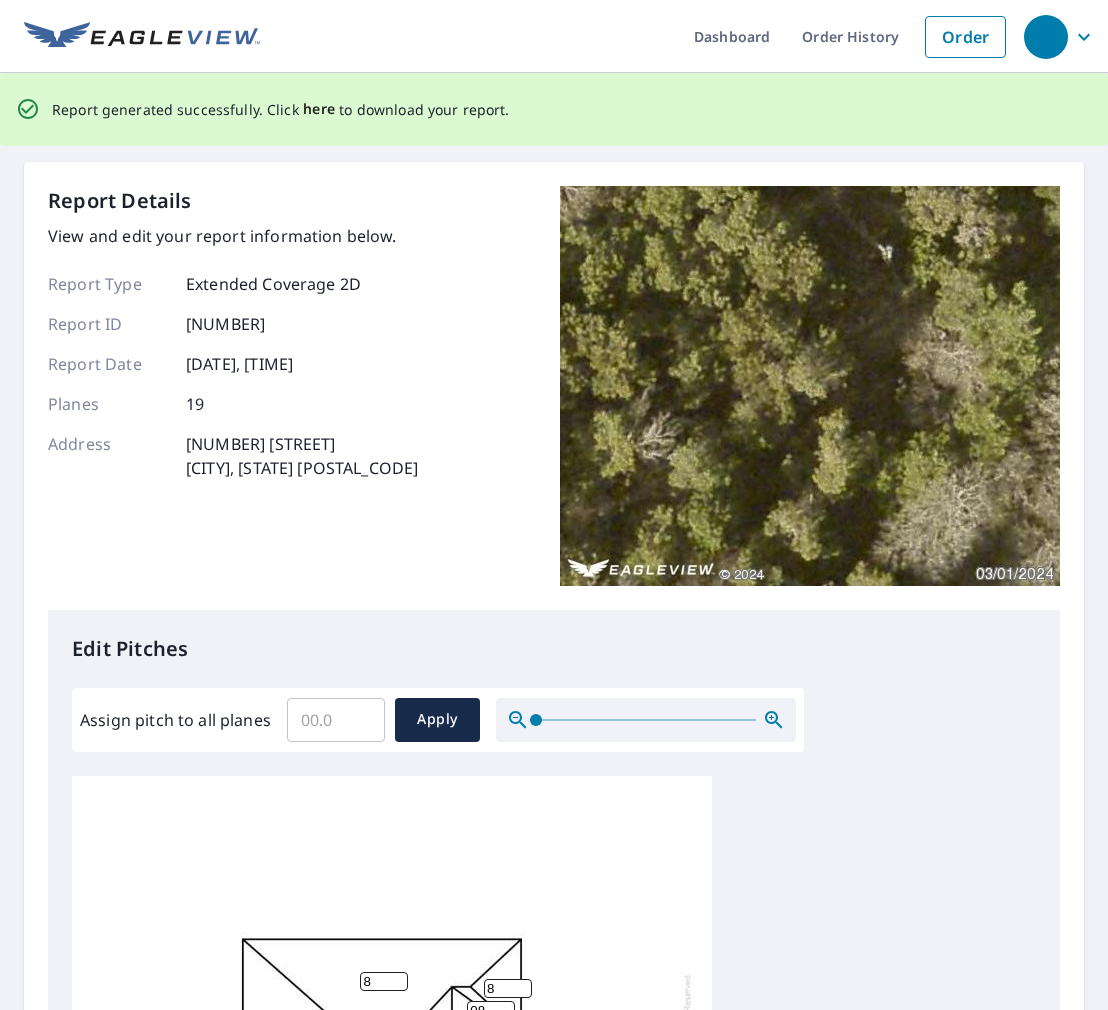 click on "here" at bounding box center [319, 109] 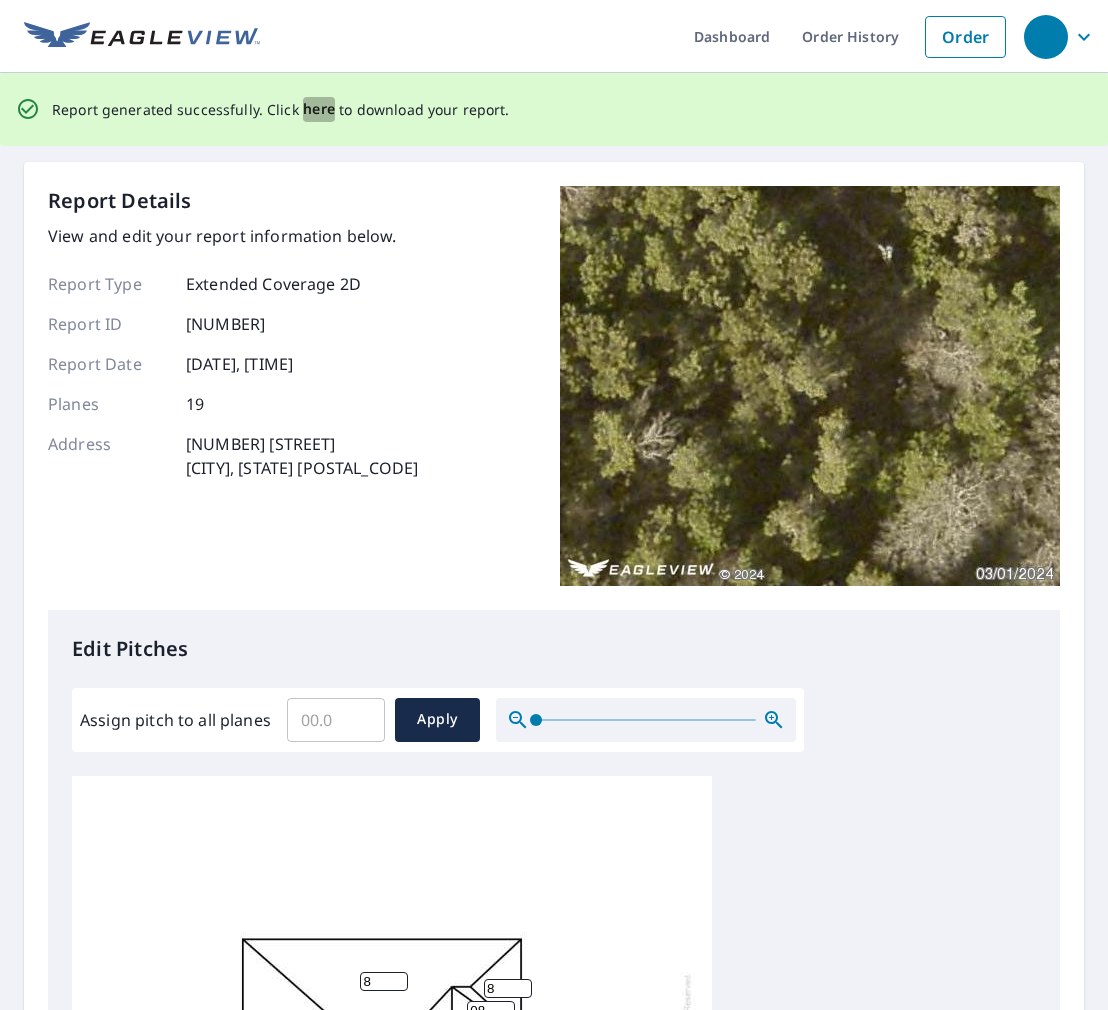 click on "here" at bounding box center [319, 109] 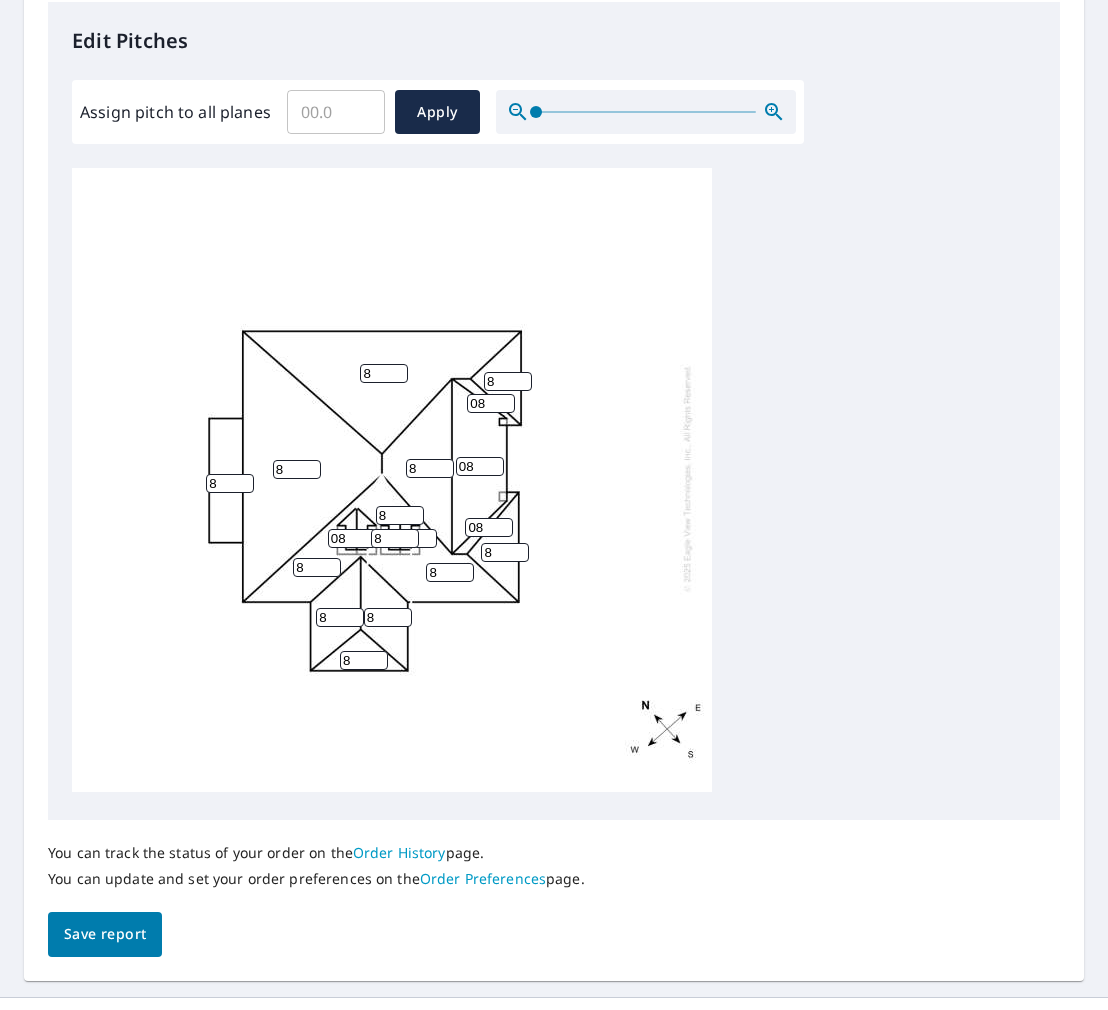 scroll, scrollTop: 587, scrollLeft: 0, axis: vertical 